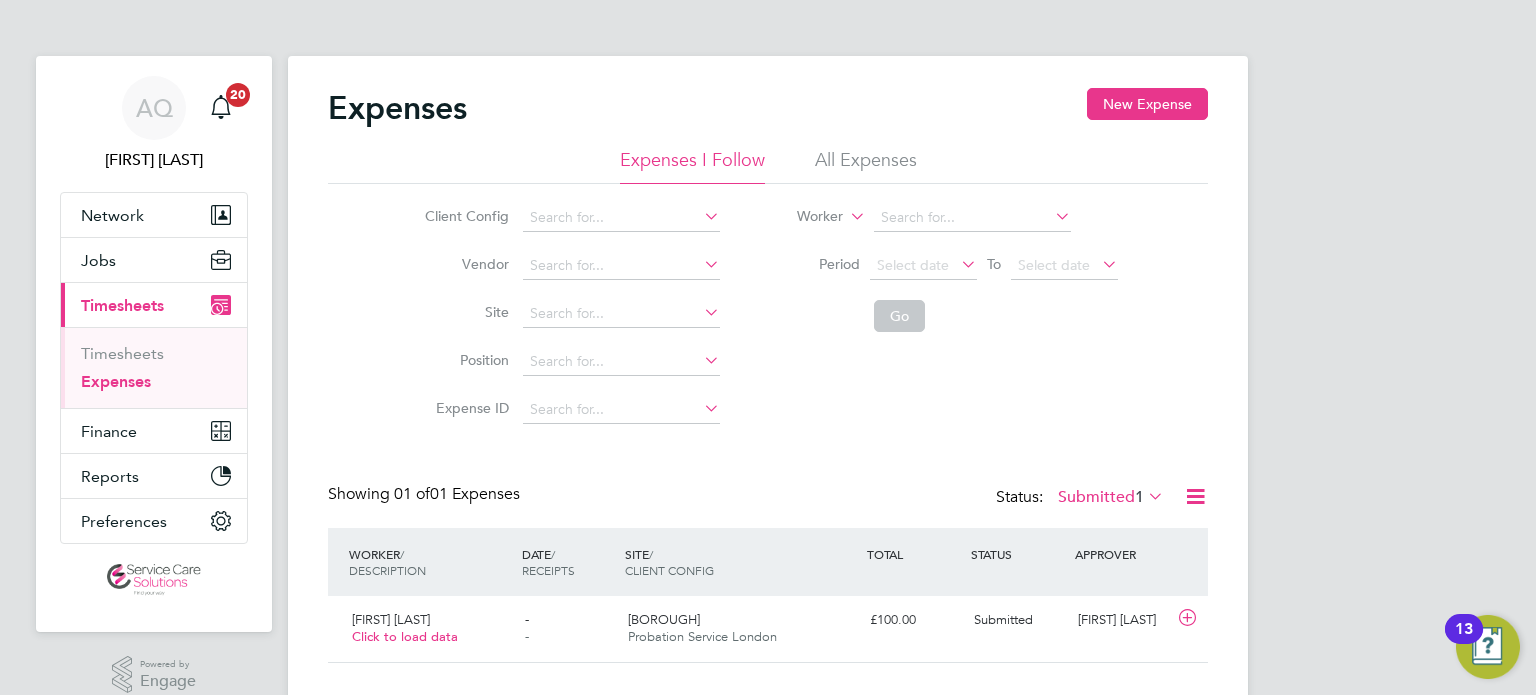scroll, scrollTop: 0, scrollLeft: 0, axis: both 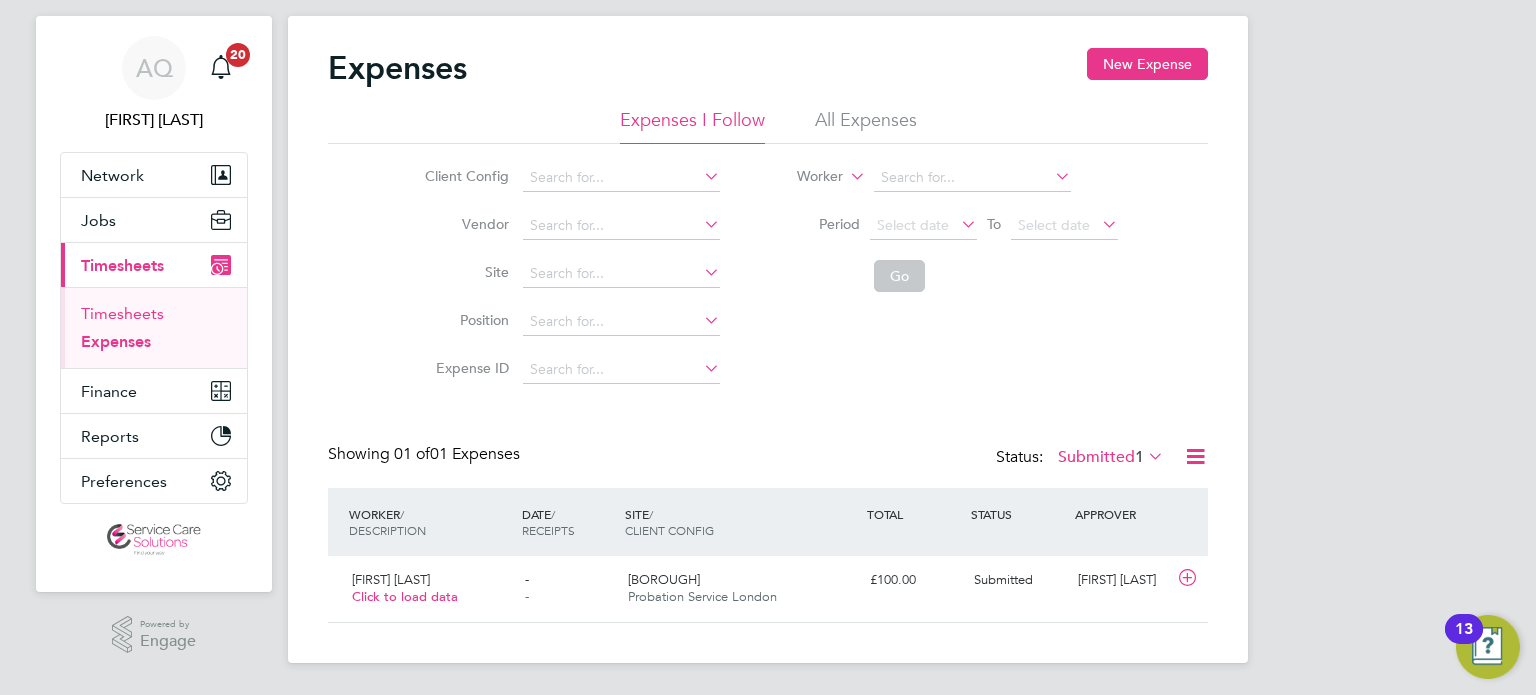 click on "Timesheets" at bounding box center [122, 313] 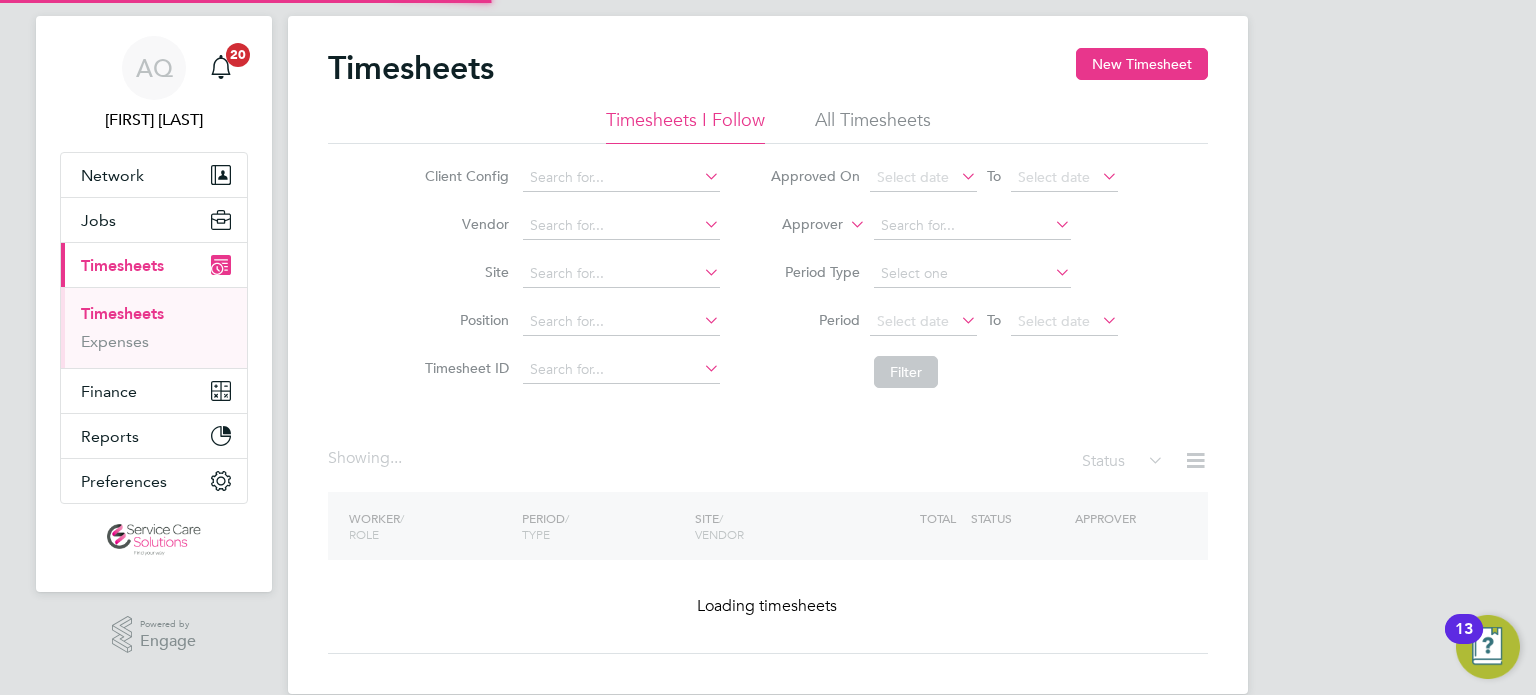 scroll, scrollTop: 0, scrollLeft: 0, axis: both 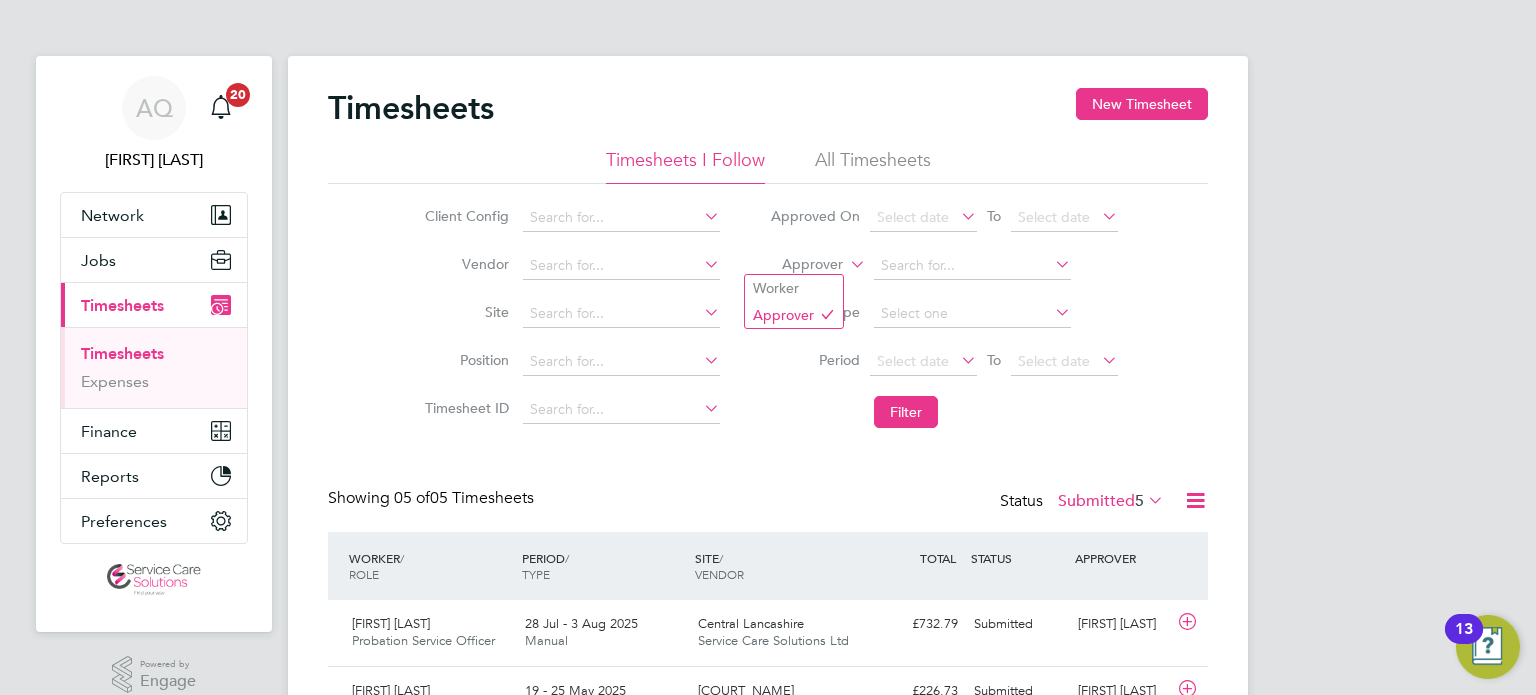 click on "Approver" 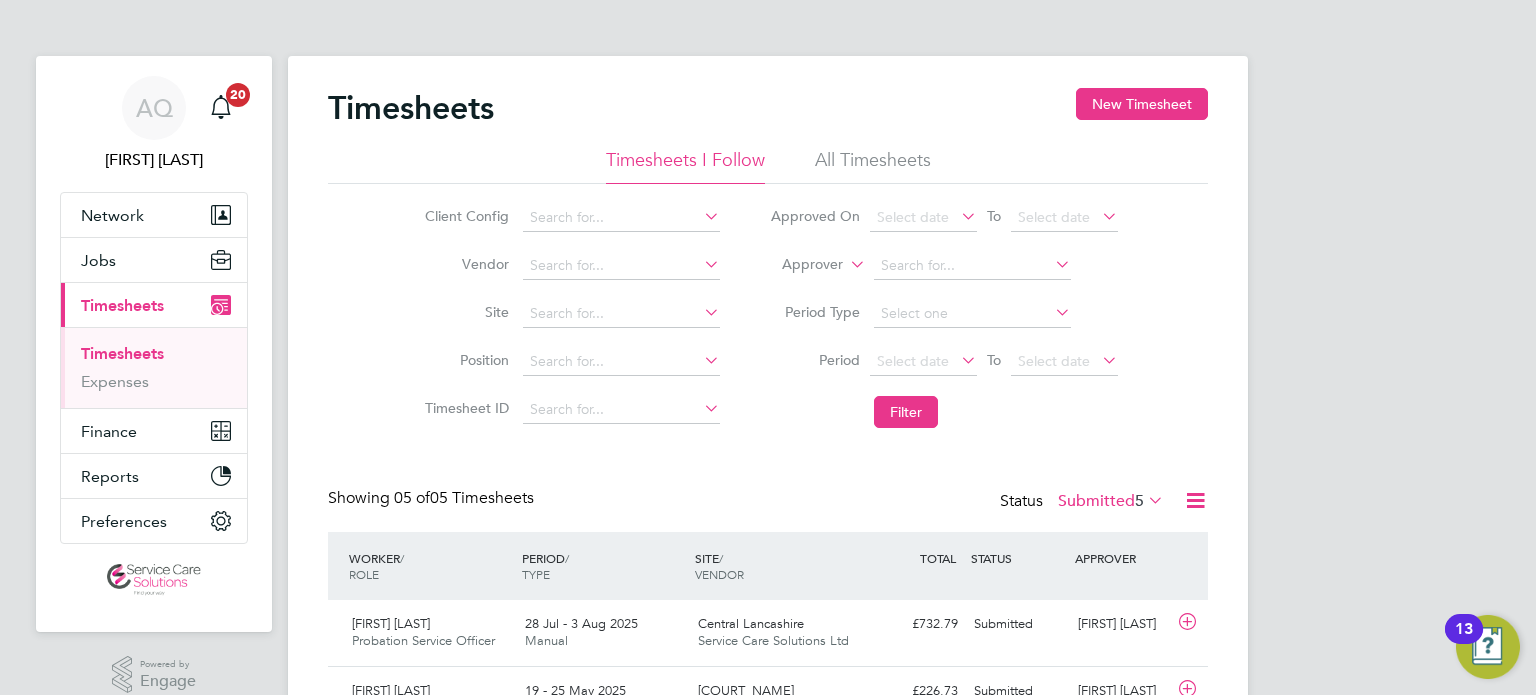 click on "Worker" 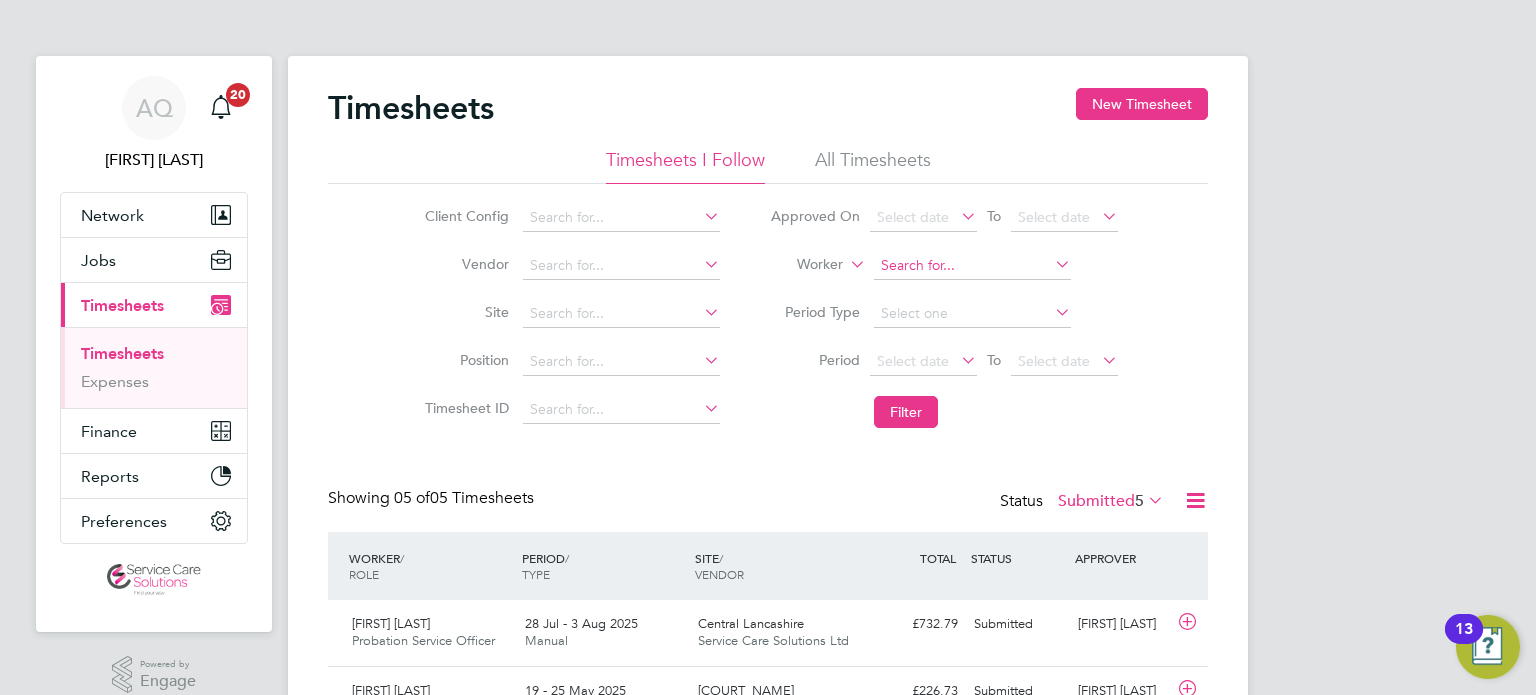 click 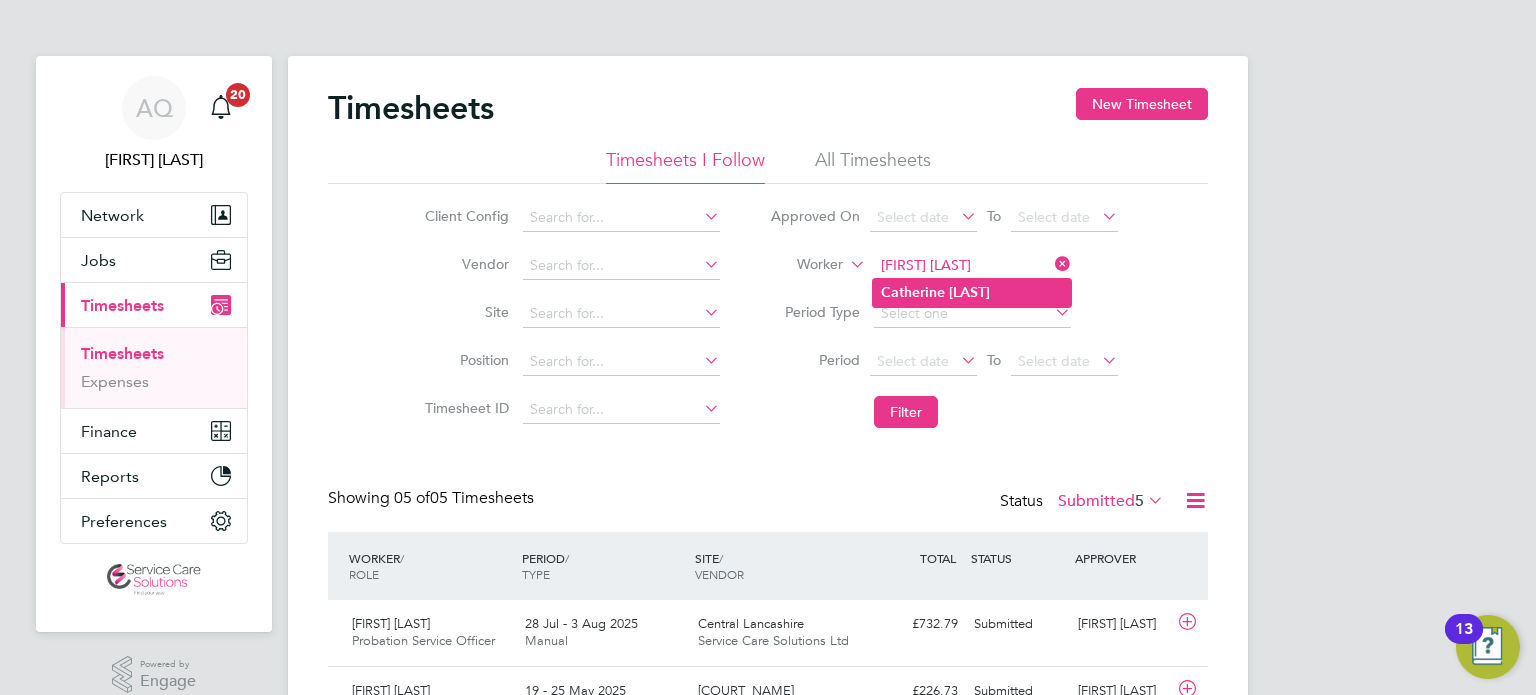click on "Catherine" 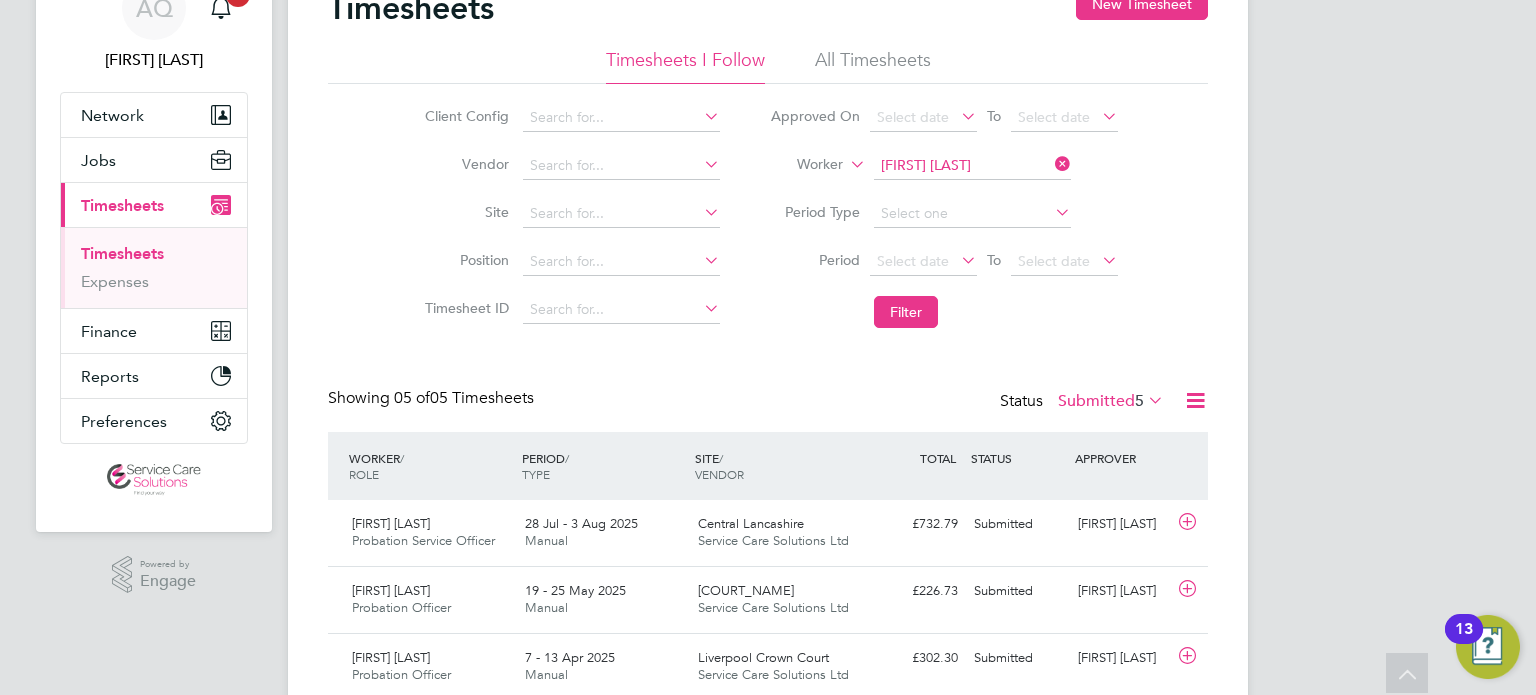 scroll, scrollTop: 0, scrollLeft: 0, axis: both 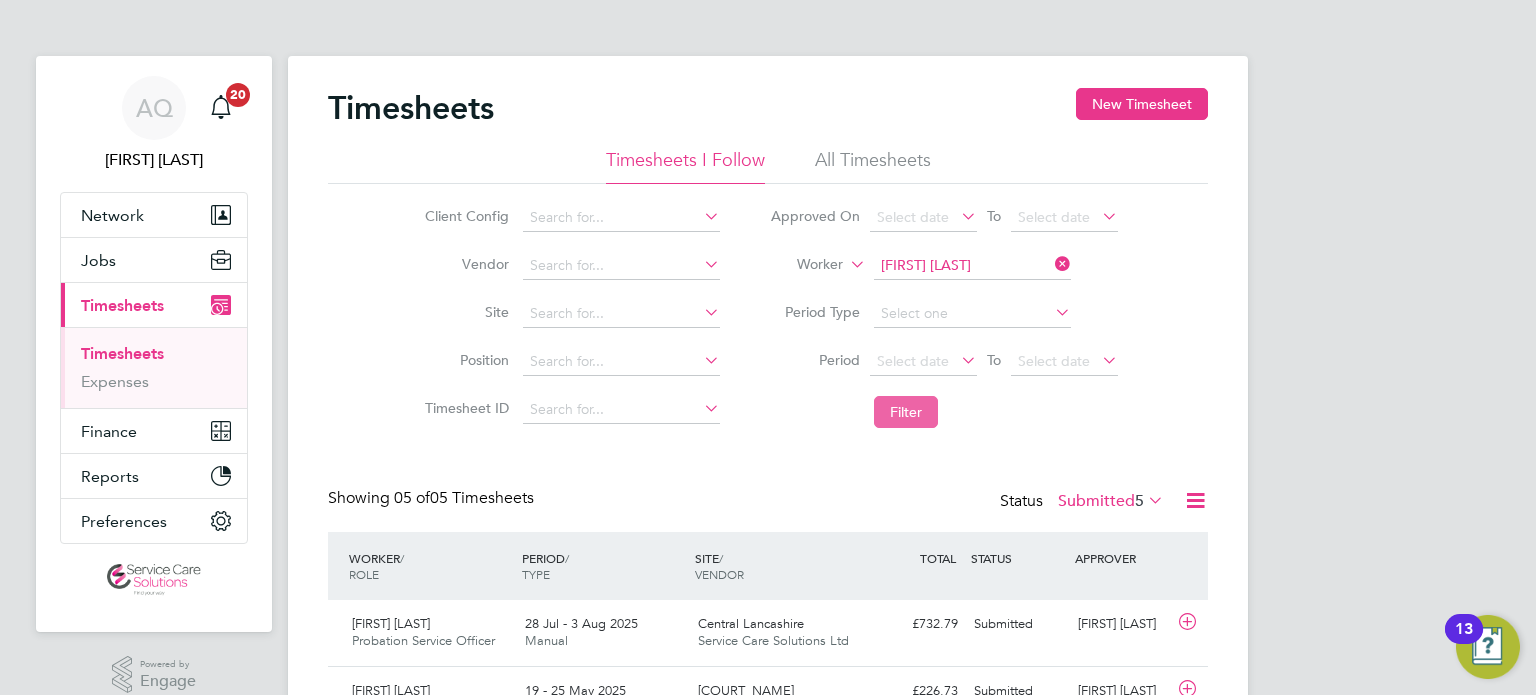 click on "Filter" 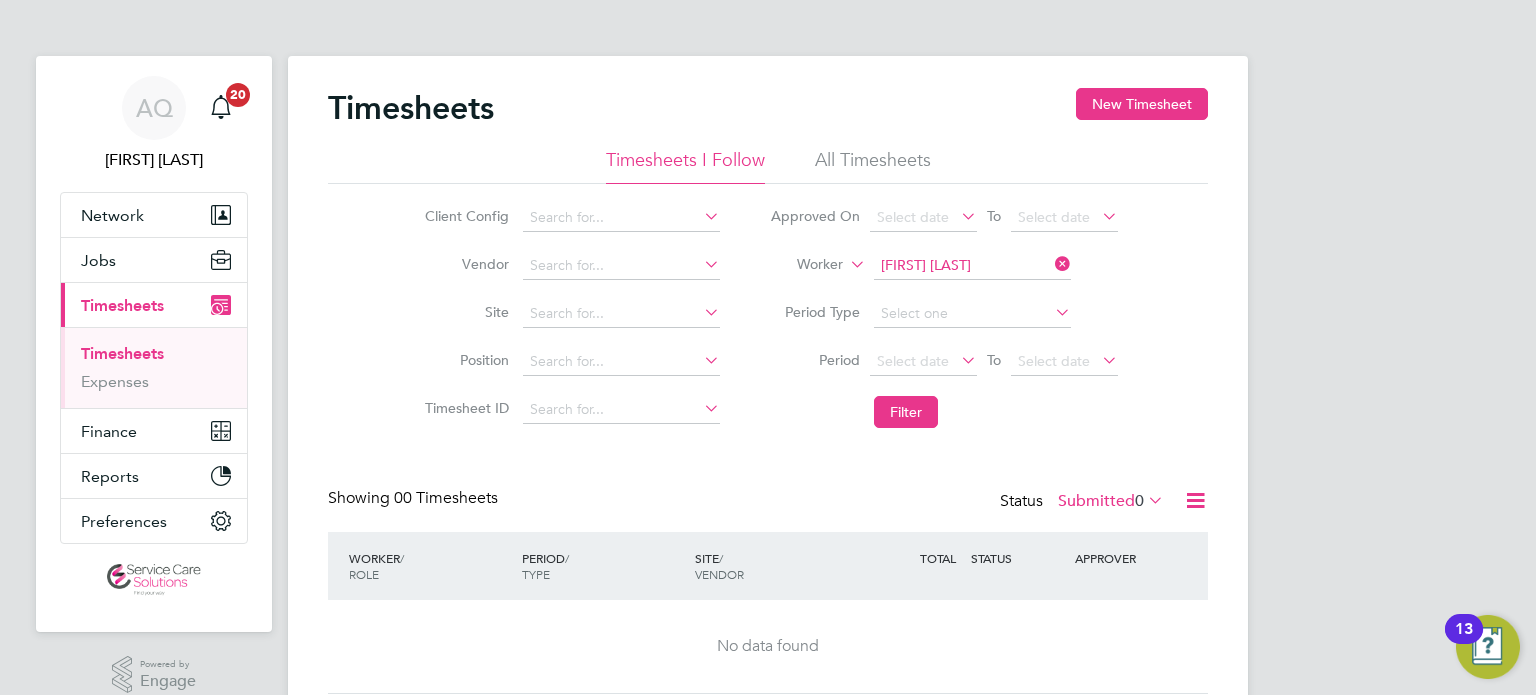 click on "Submitted  0" 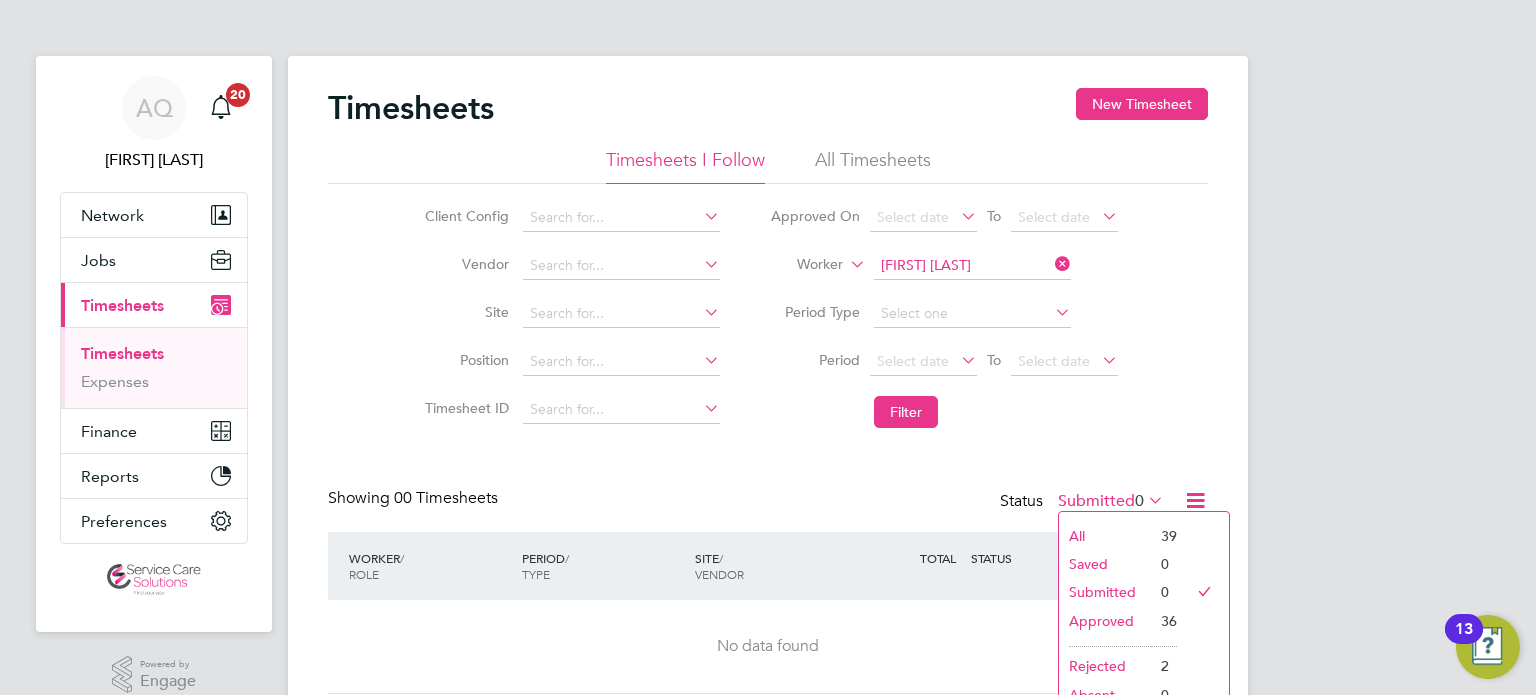 click on "All" 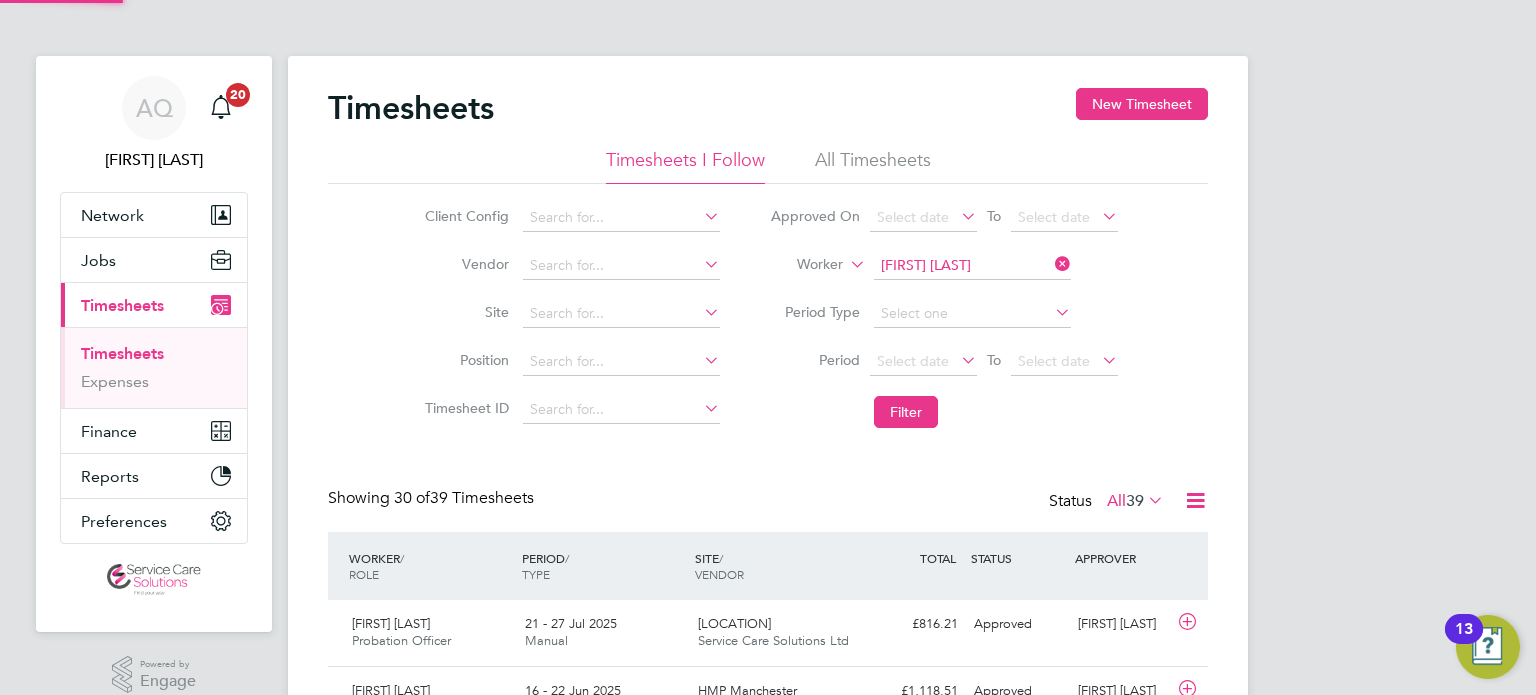 scroll, scrollTop: 9, scrollLeft: 10, axis: both 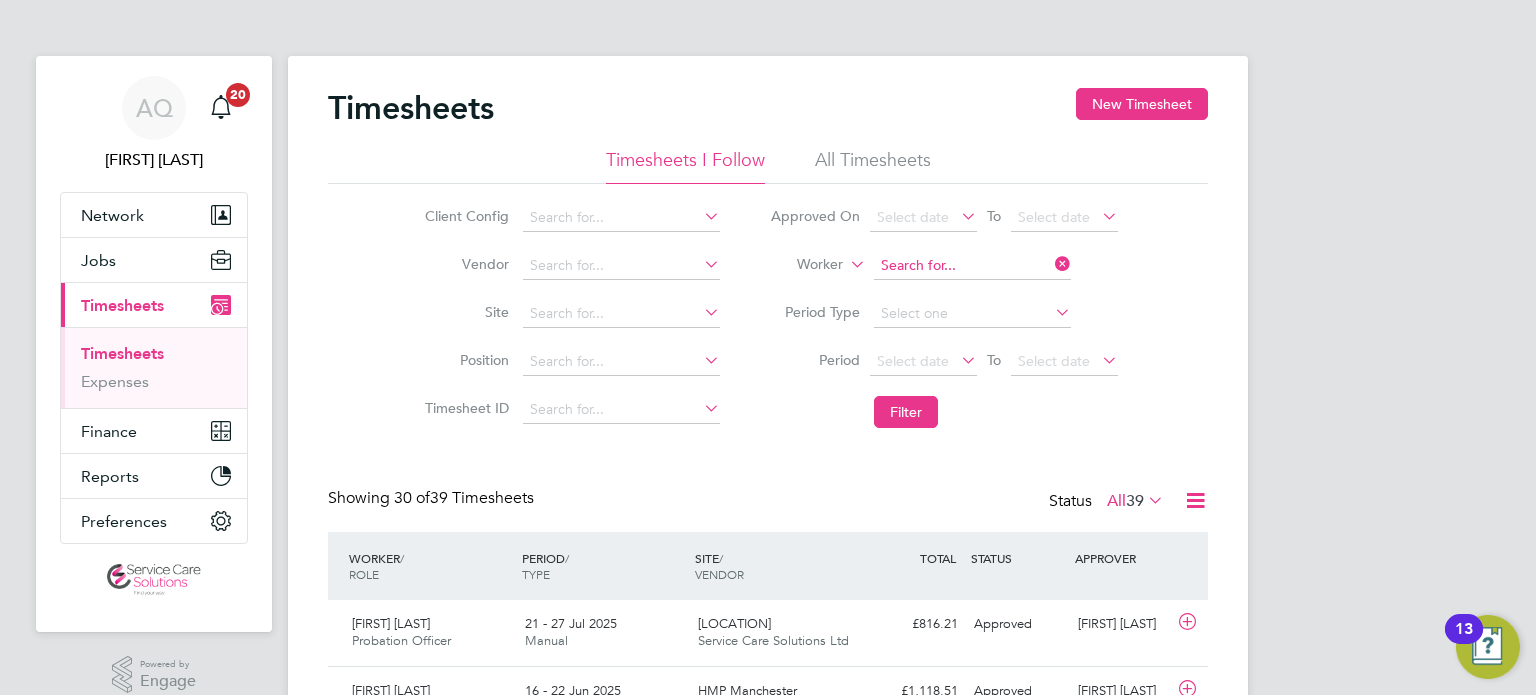 click 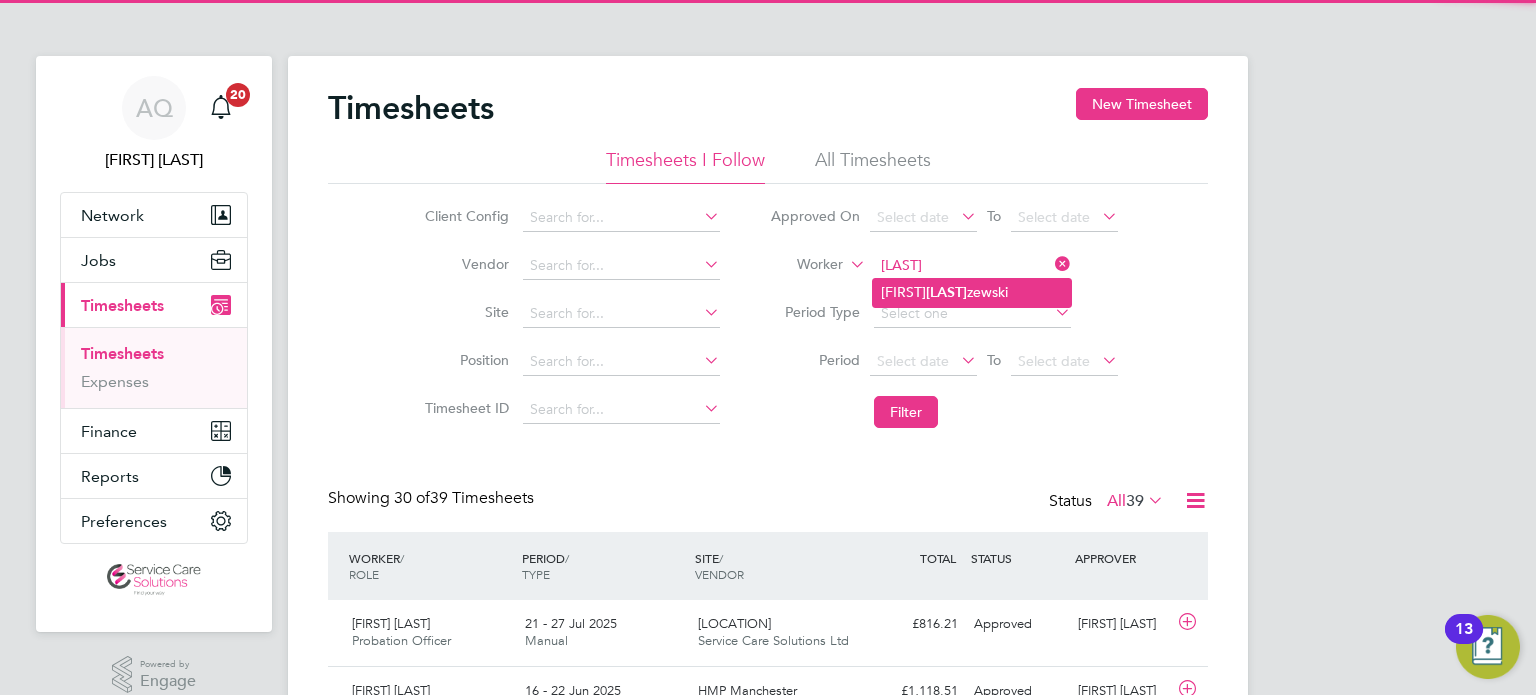 click on "[FIRST] [LAST]" 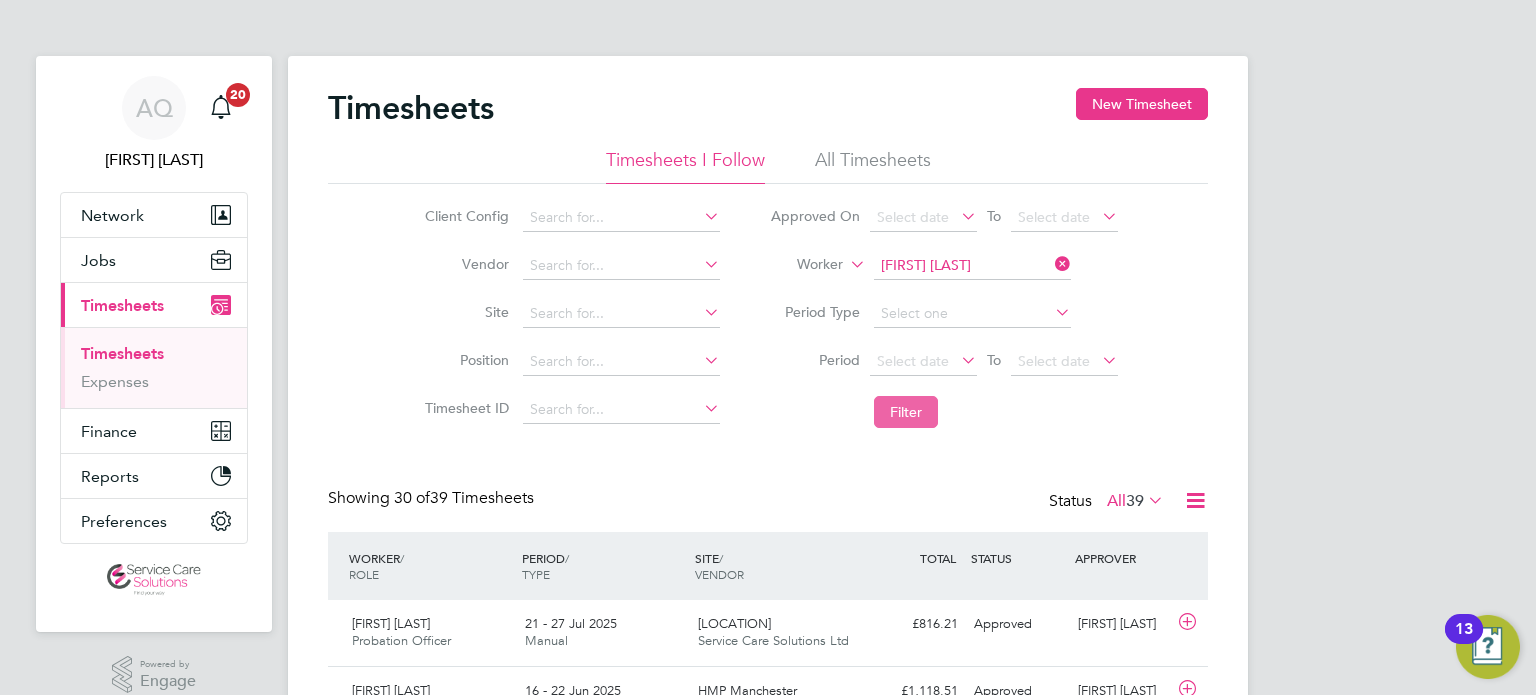 drag, startPoint x: 912, startPoint y: 407, endPoint x: 922, endPoint y: 410, distance: 10.440307 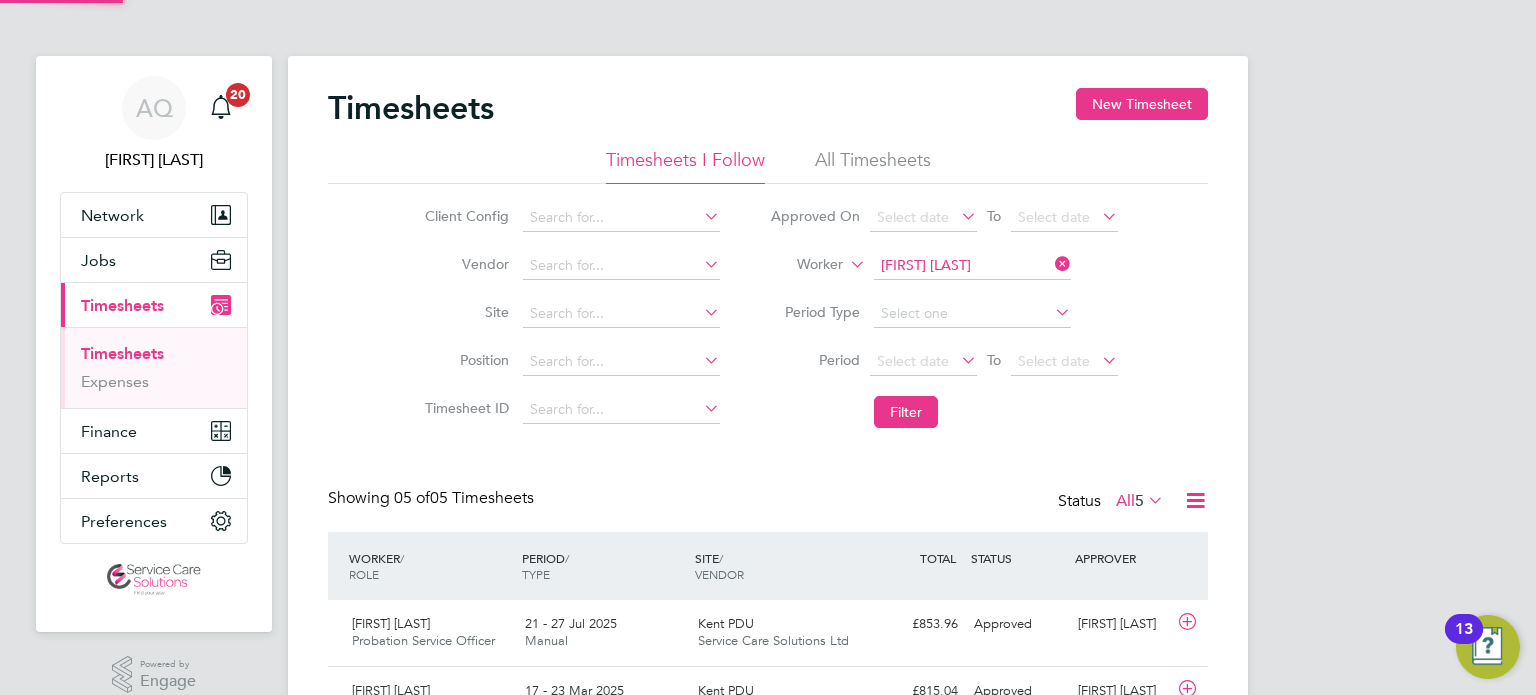 scroll, scrollTop: 9, scrollLeft: 10, axis: both 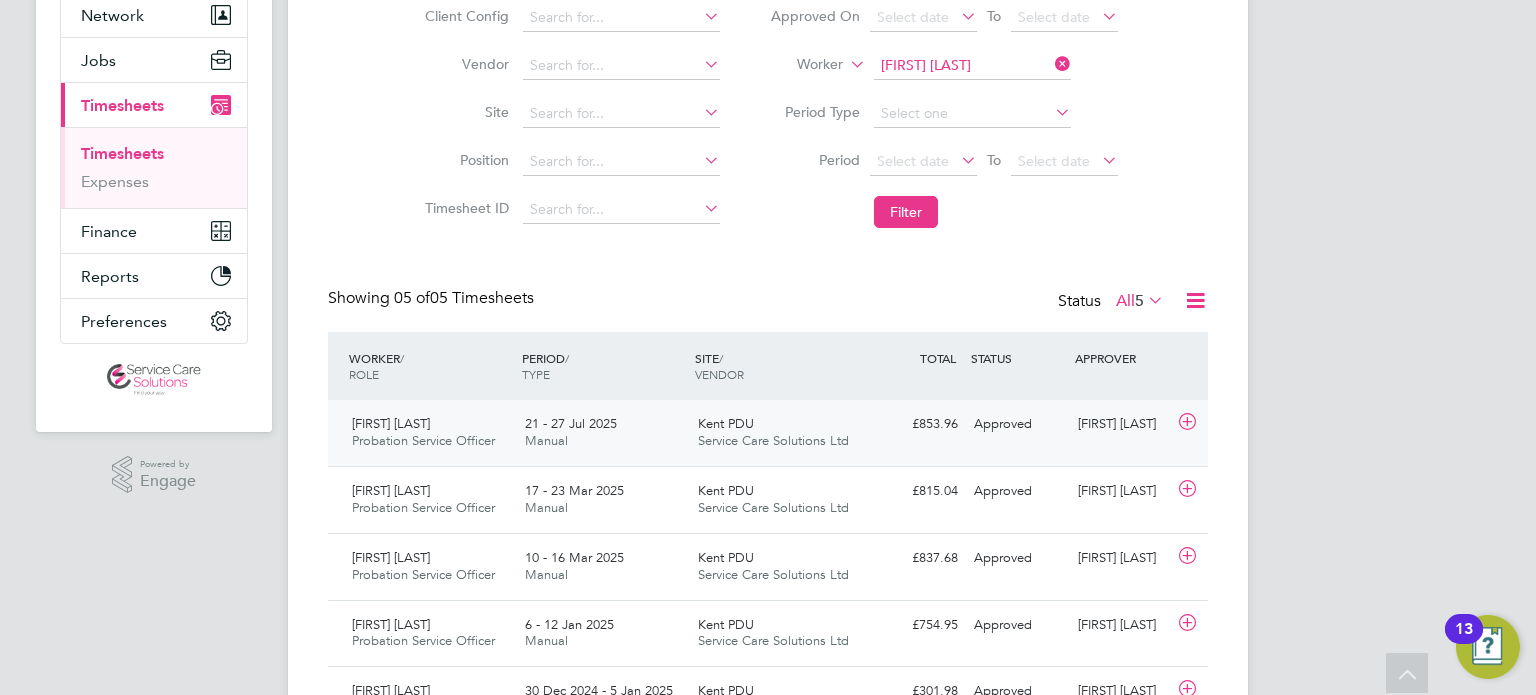 click on "[FIRST] [LAST] [JOB_TITLE]   21 - 27 Jul 2025 21 - 27 Jul 2025 Manual Kent PDU Service Care Solutions Ltd £853.96 Approved Approved [FIRST] [LAST]" 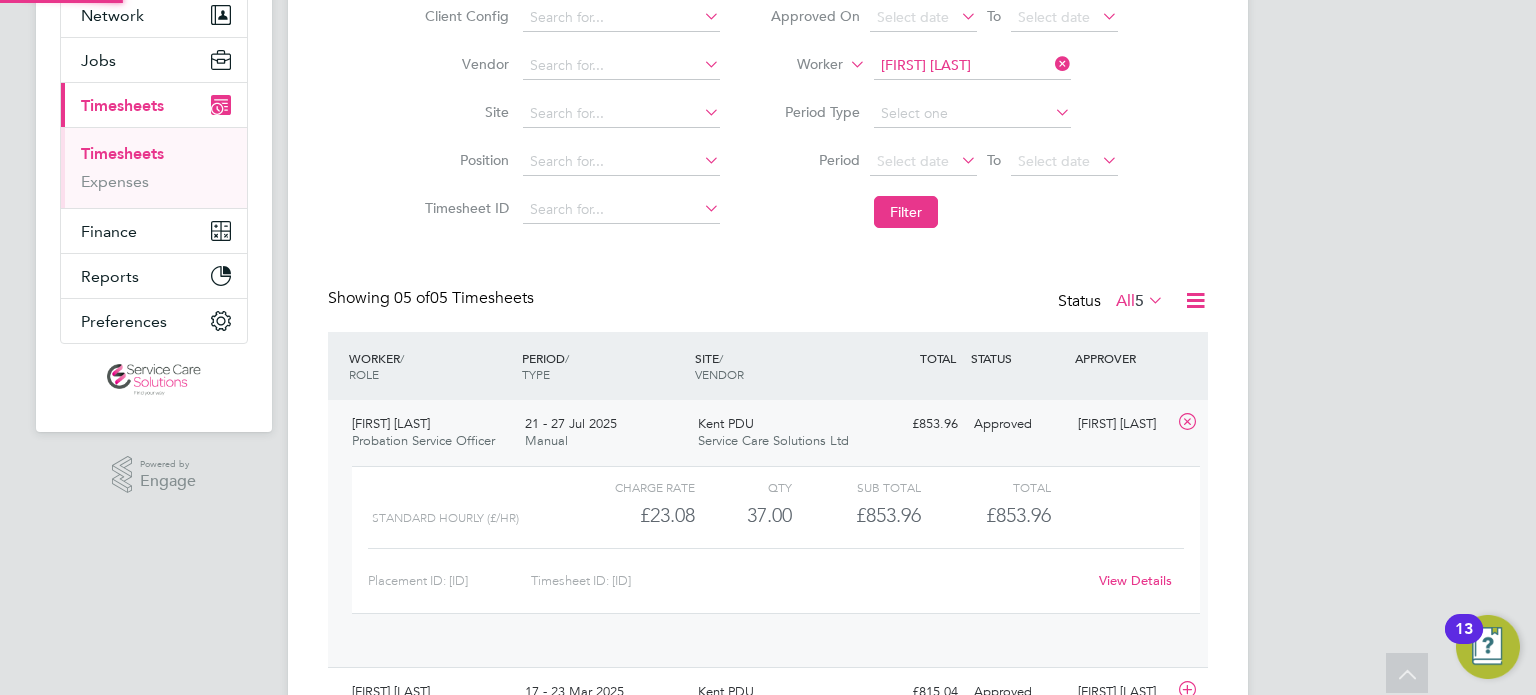 scroll, scrollTop: 9, scrollLeft: 9, axis: both 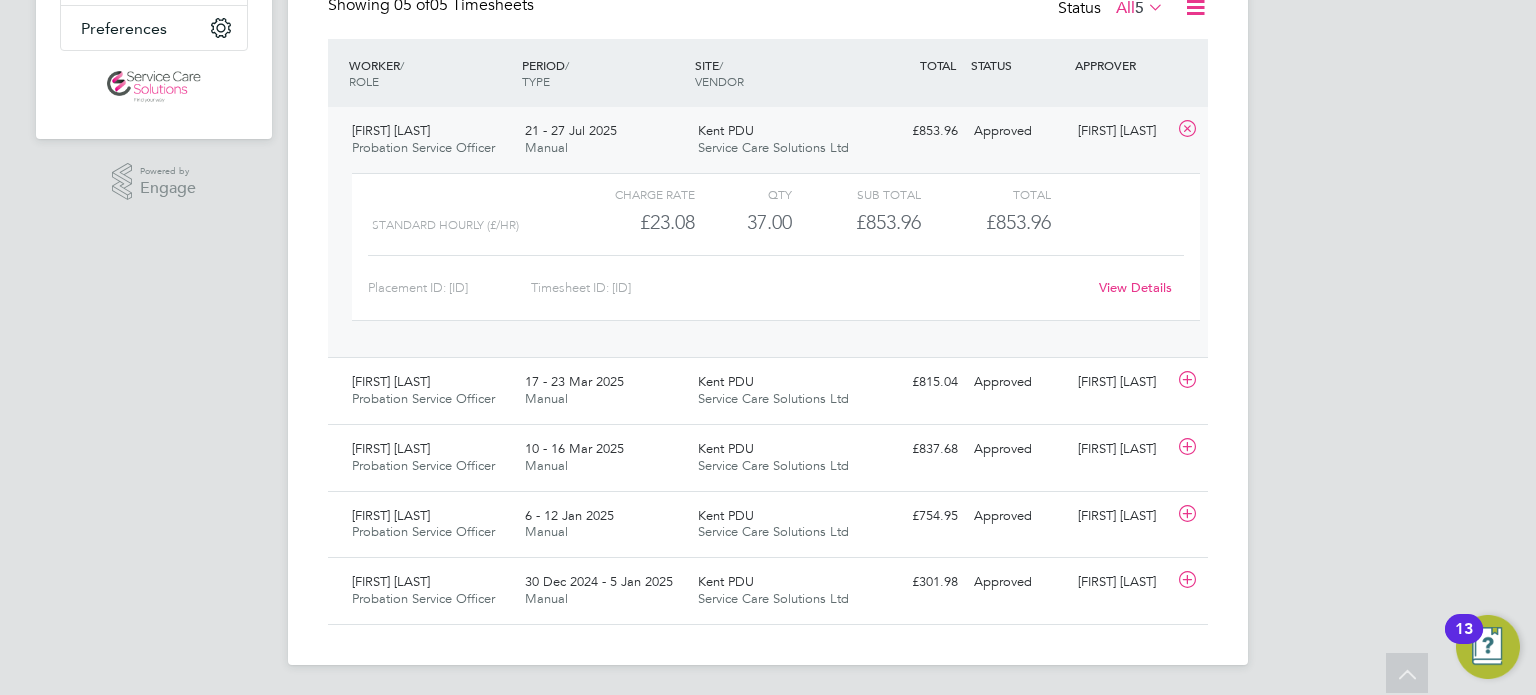 click on "View Details" 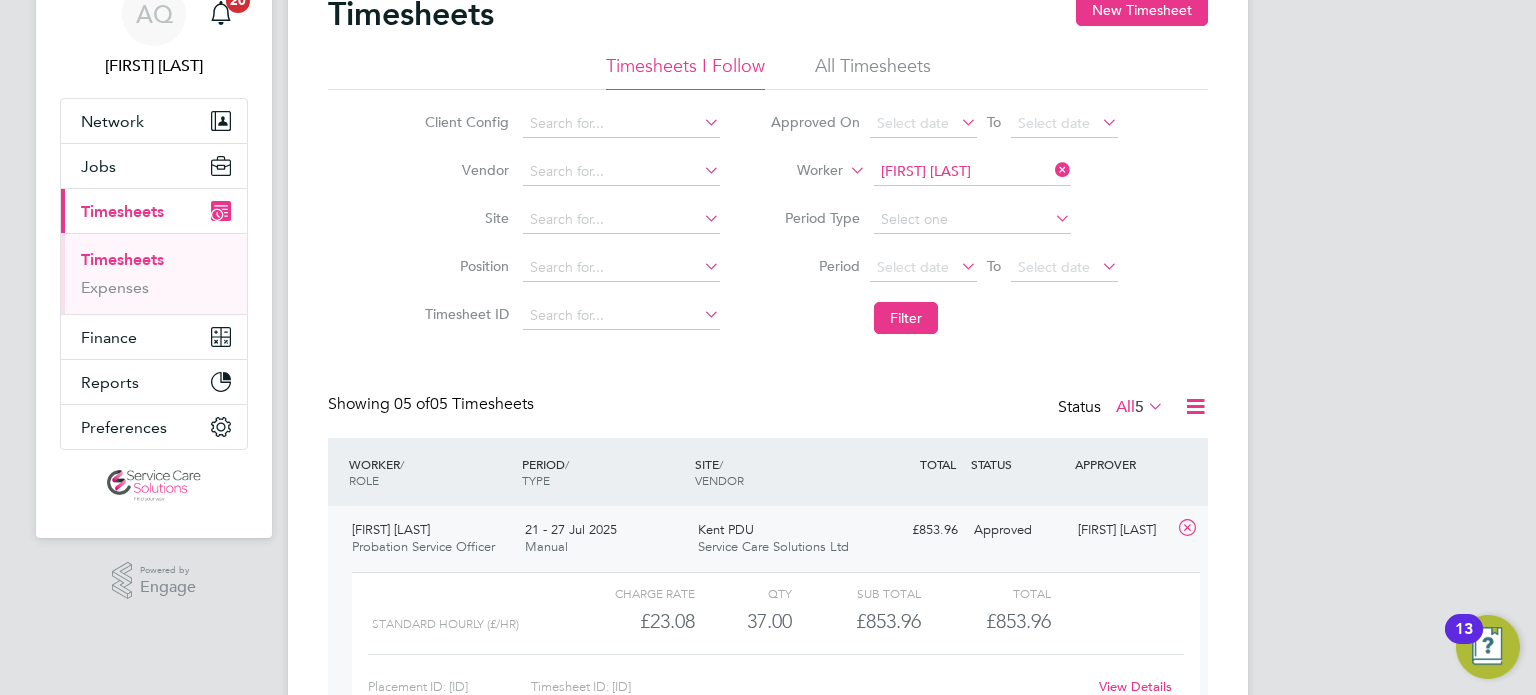 scroll, scrollTop: 100, scrollLeft: 0, axis: vertical 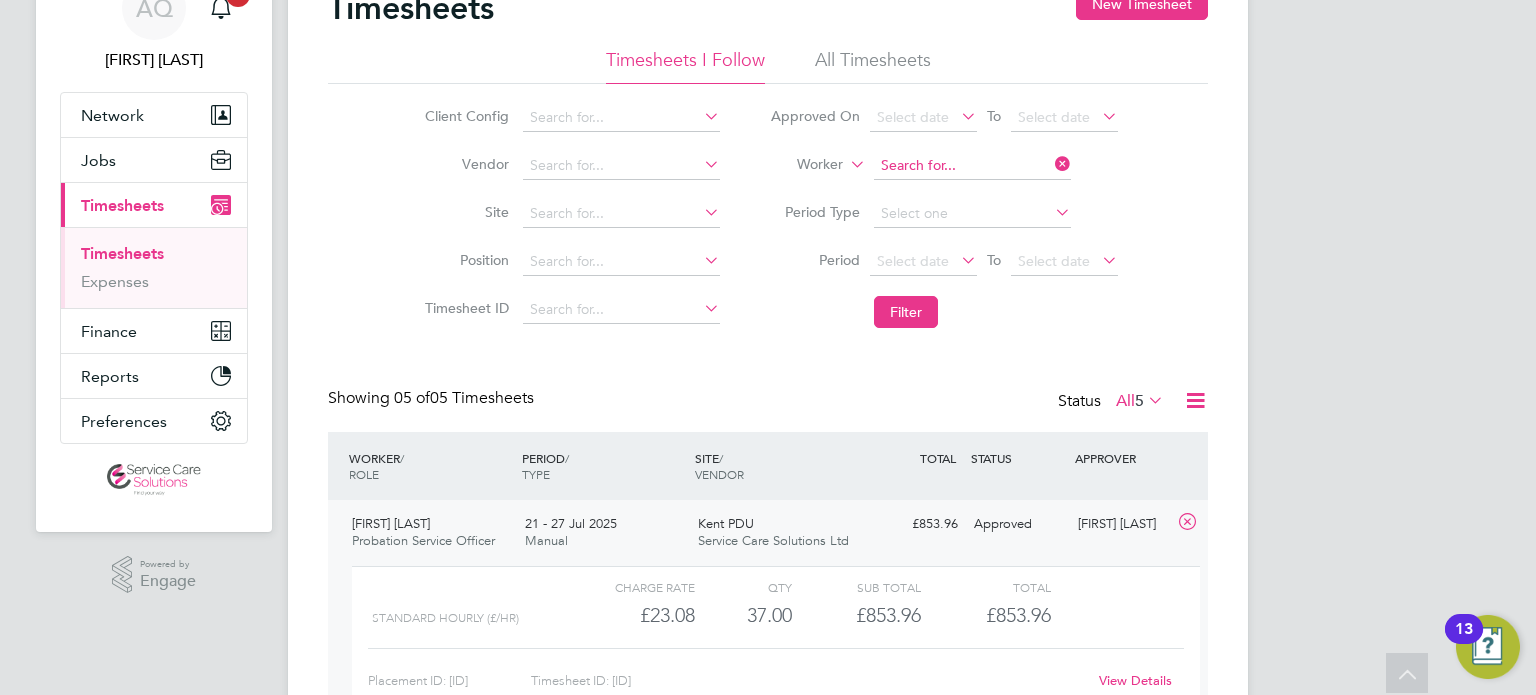 click 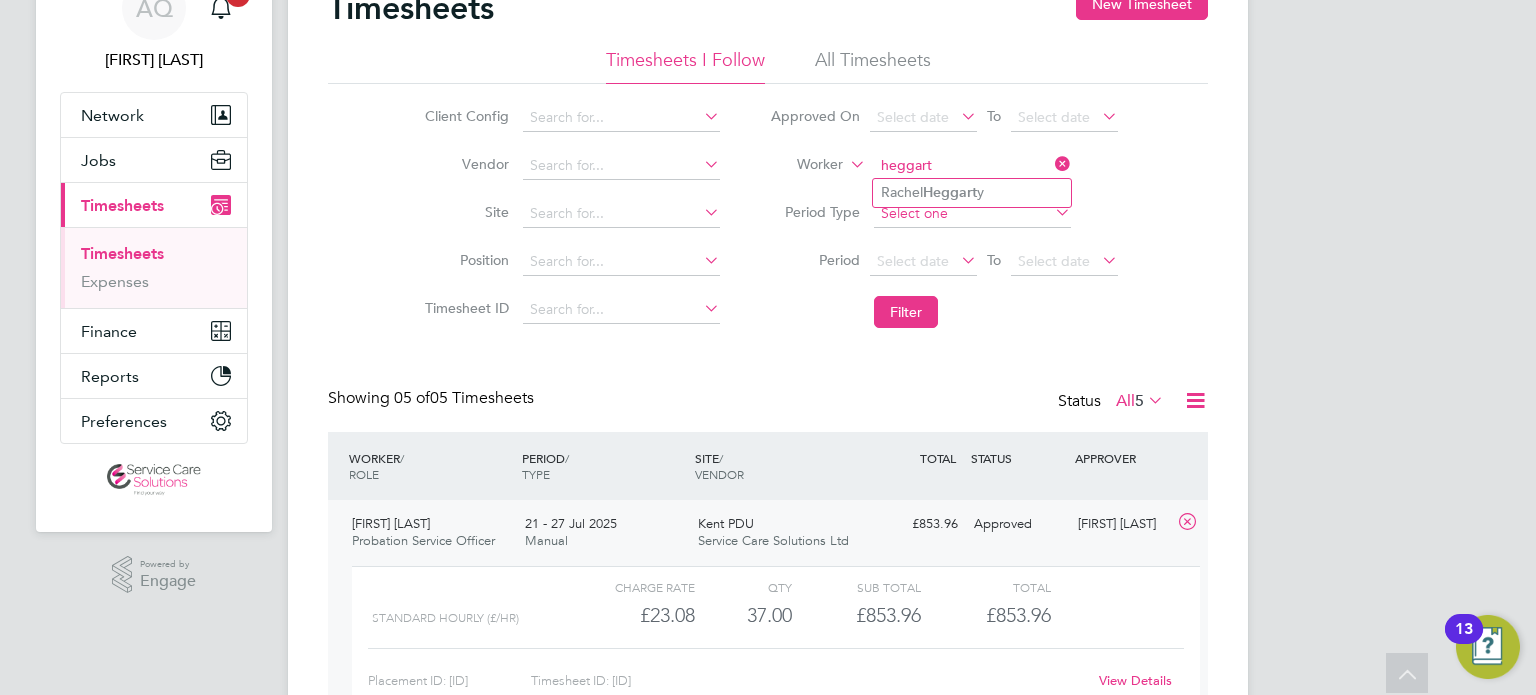 drag, startPoint x: 947, startPoint y: 189, endPoint x: 943, endPoint y: 212, distance: 23.345236 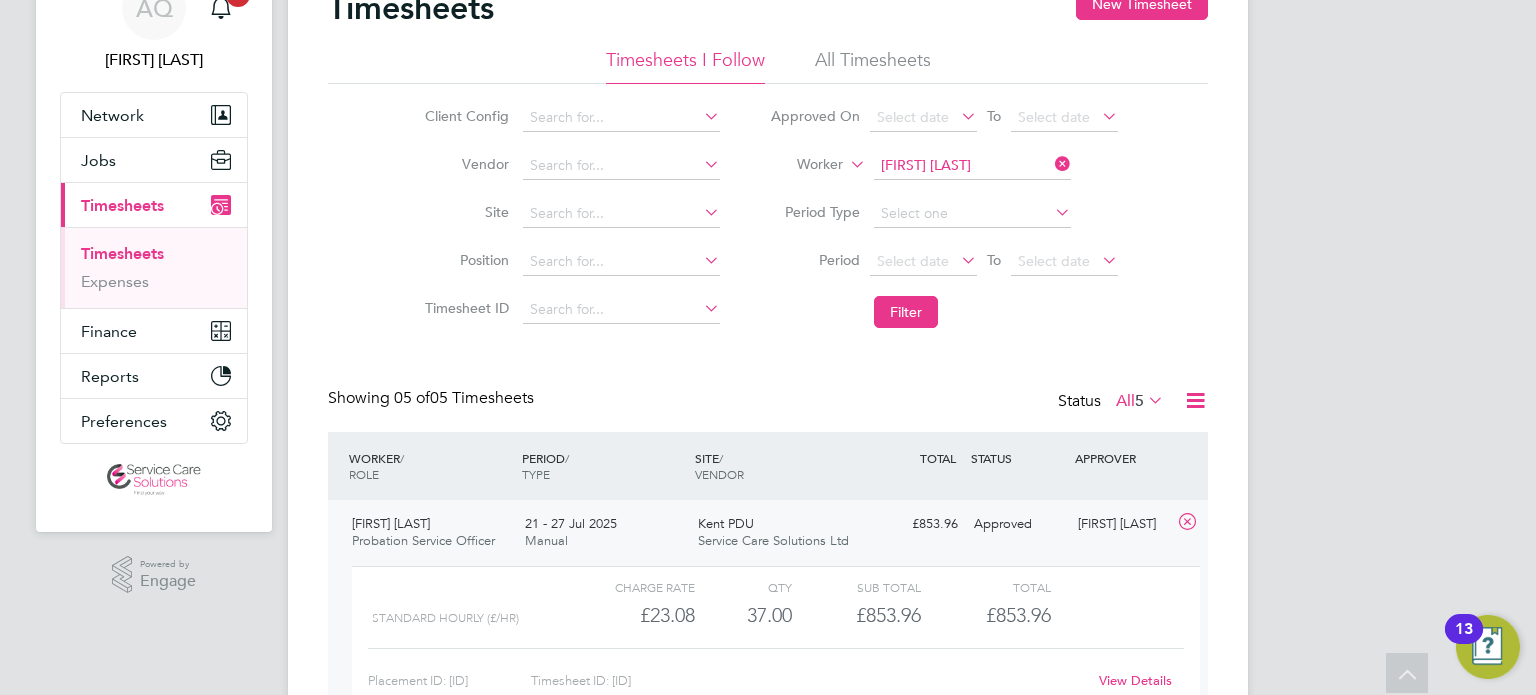 drag, startPoint x: 902, startPoint y: 315, endPoint x: 942, endPoint y: 303, distance: 41.761227 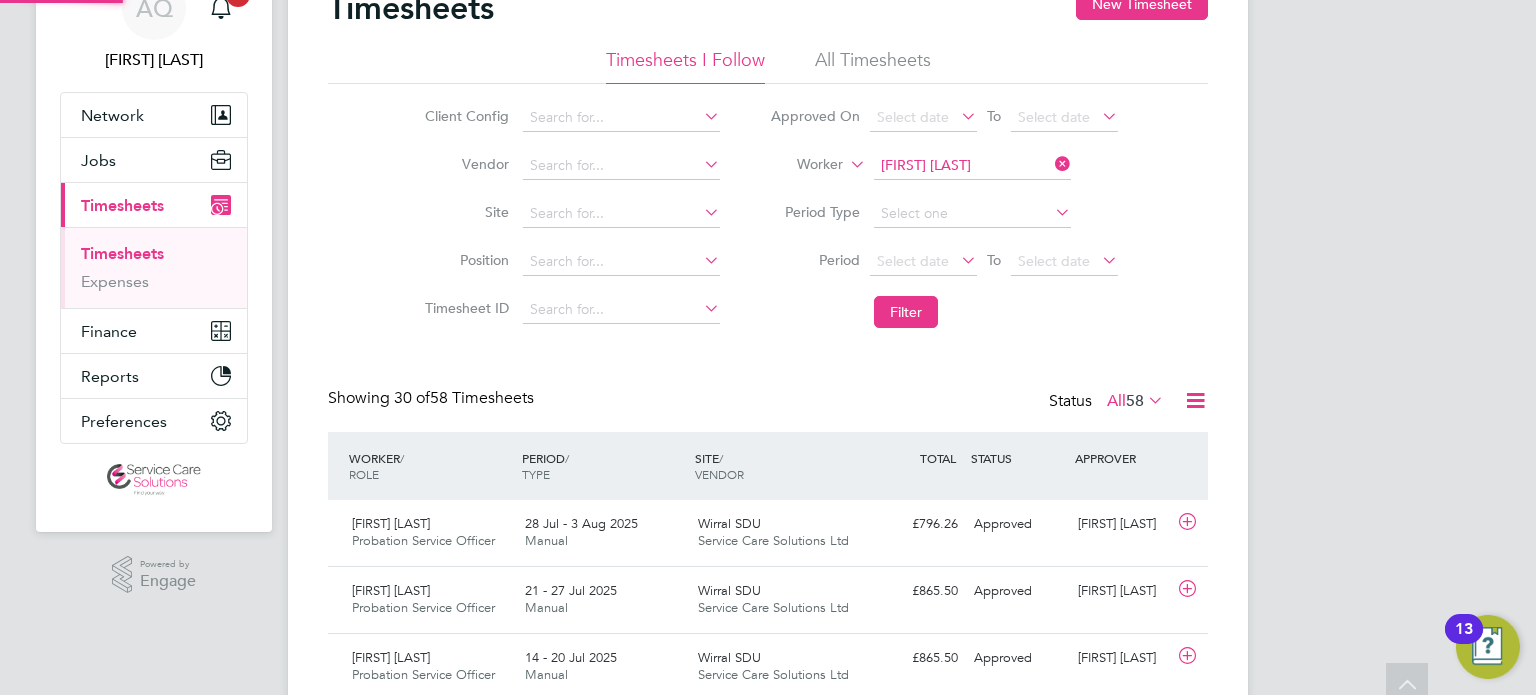 scroll, scrollTop: 9, scrollLeft: 10, axis: both 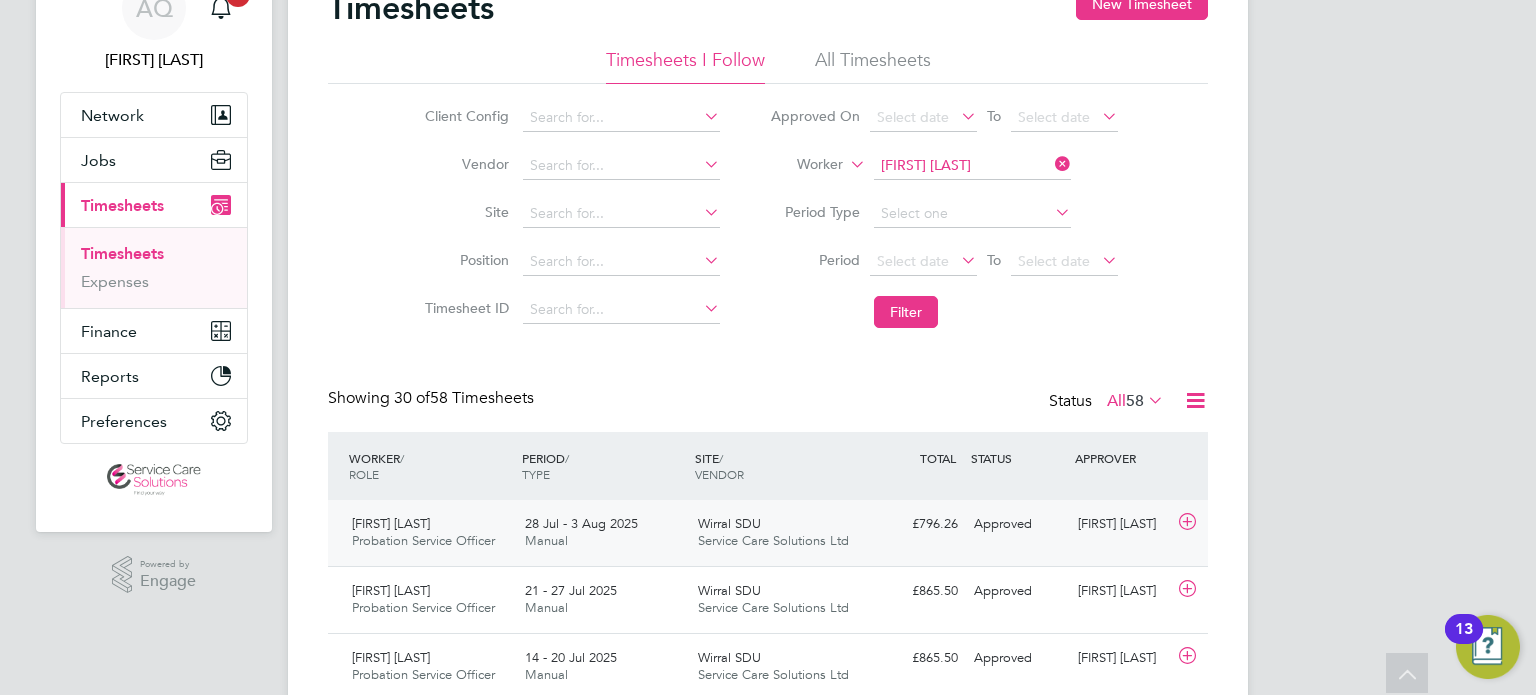 click on "Approved" 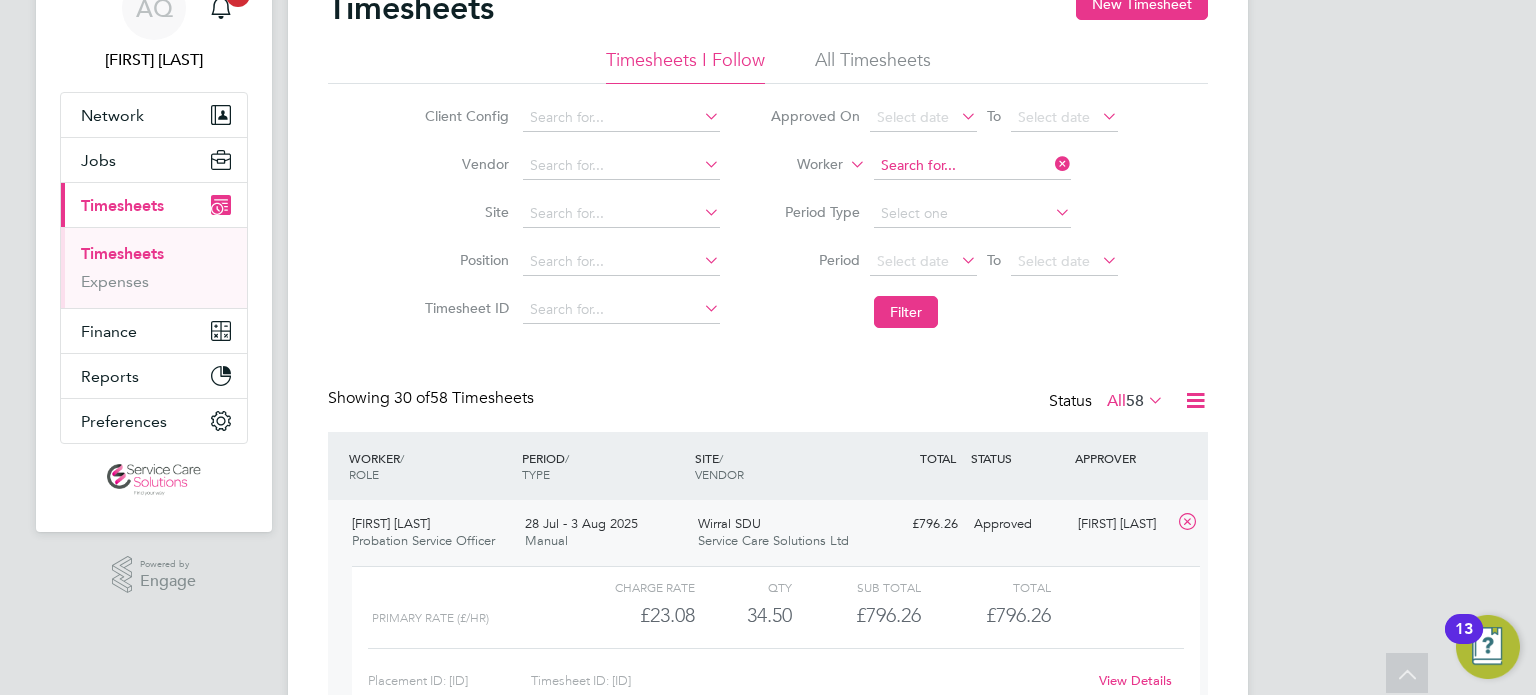 click 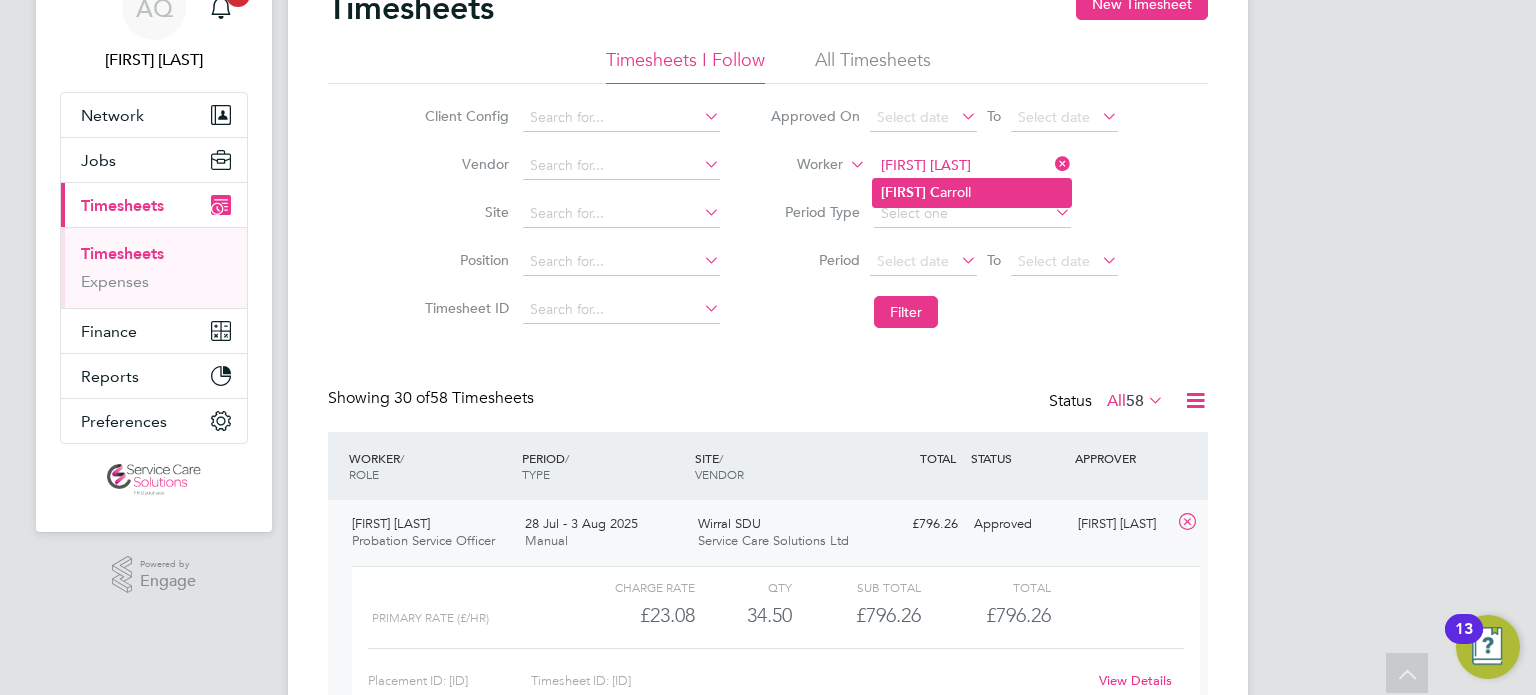 click on "C" 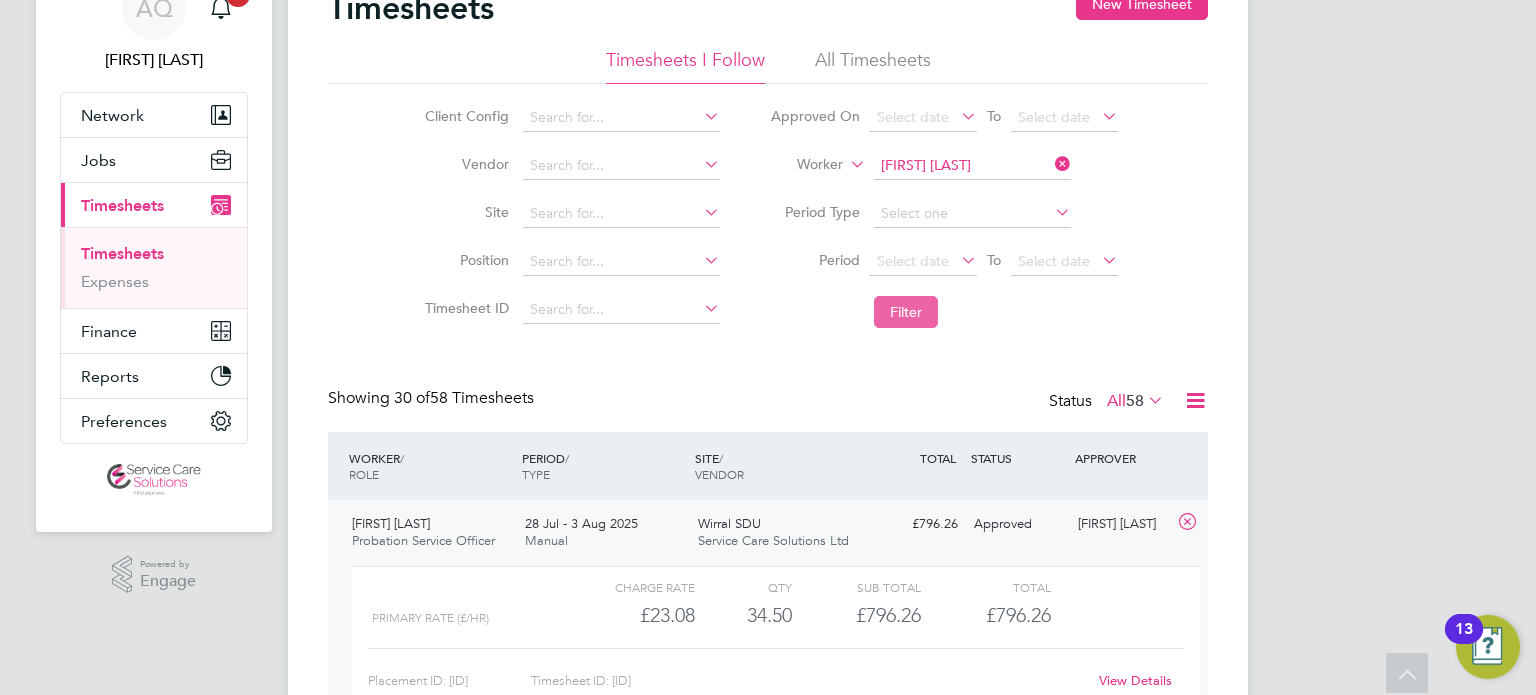 click on "Filter" 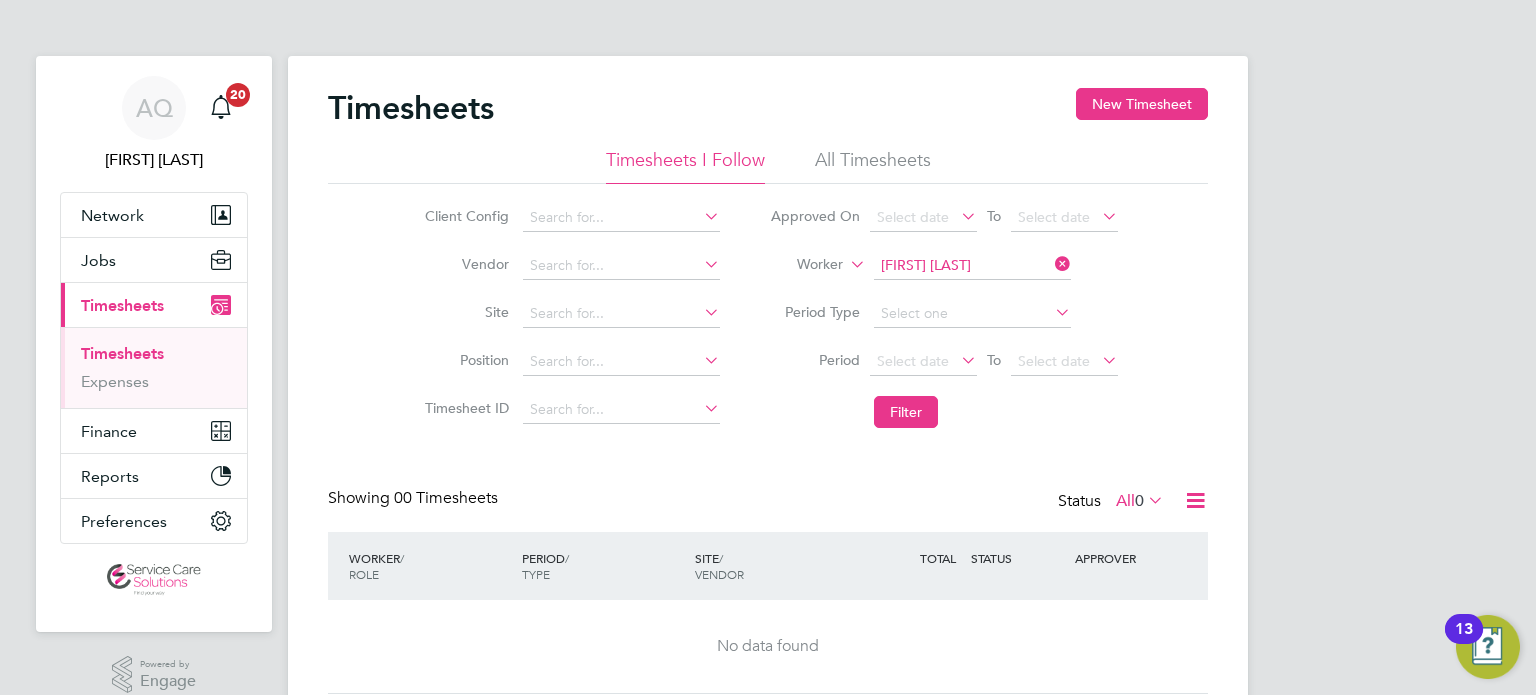 click on "All Timesheets" 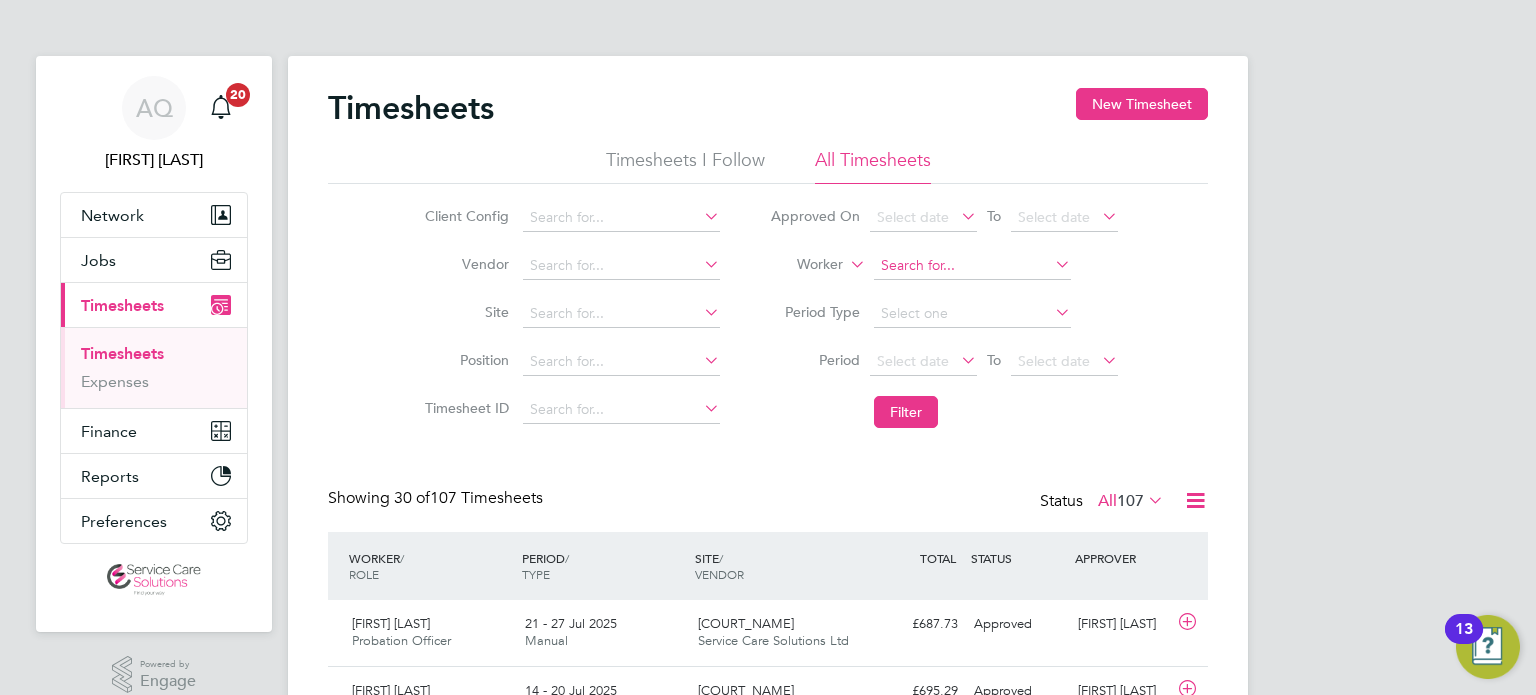 click 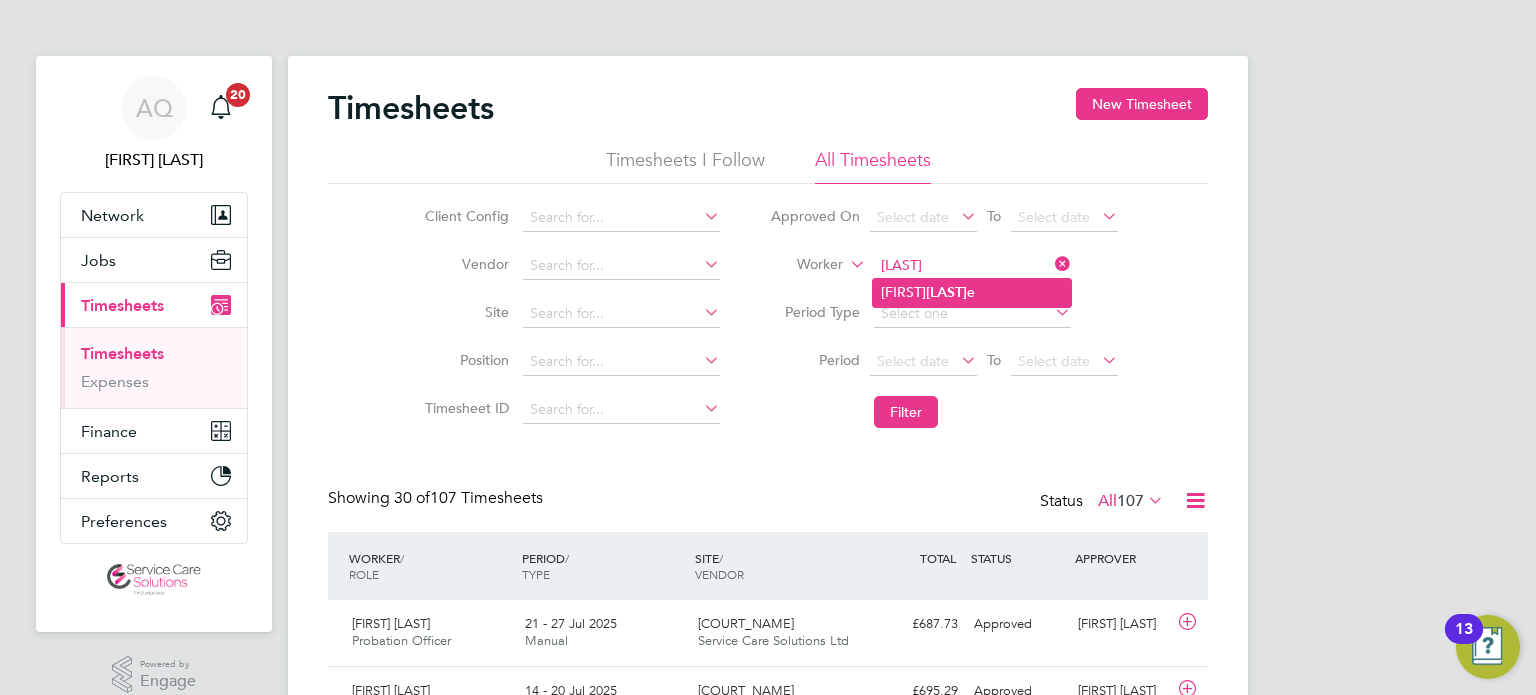click on "[FIRST] [LAST]" 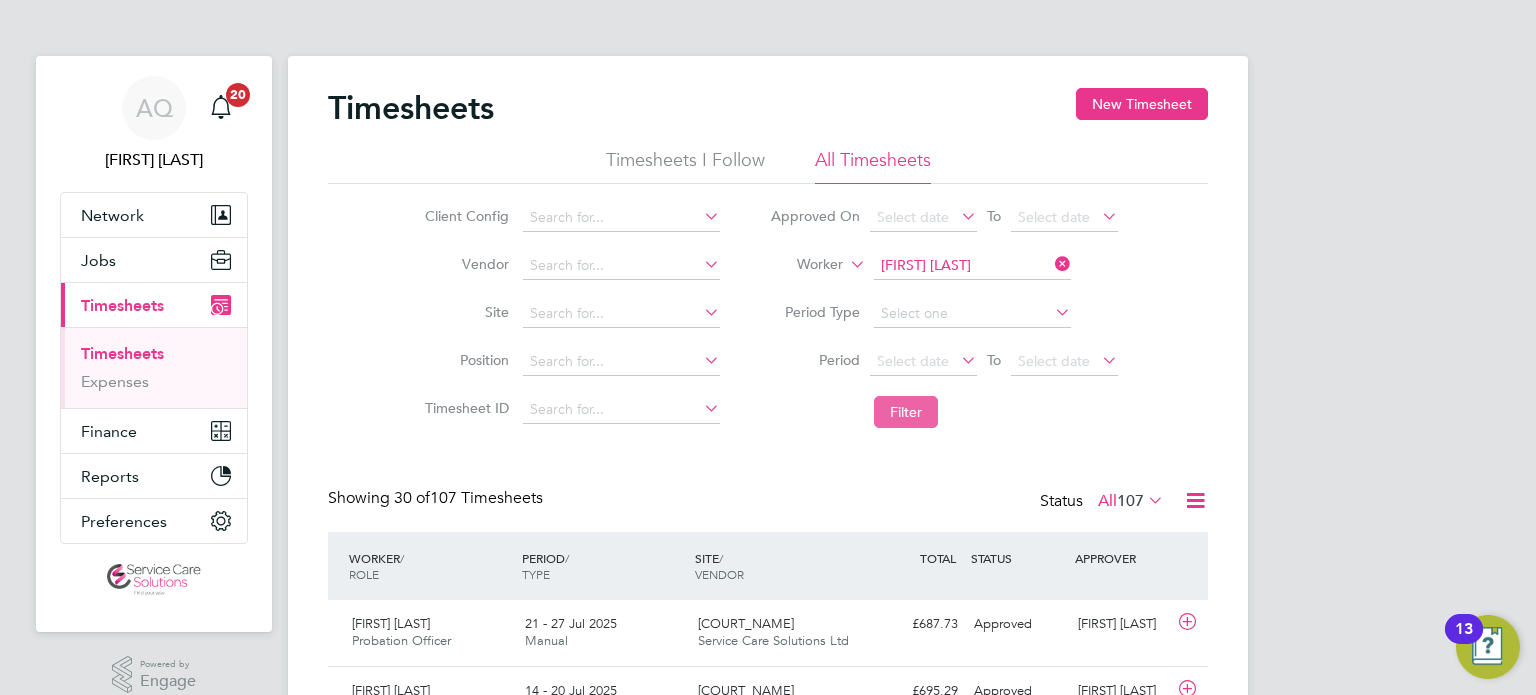 click on "Filter" 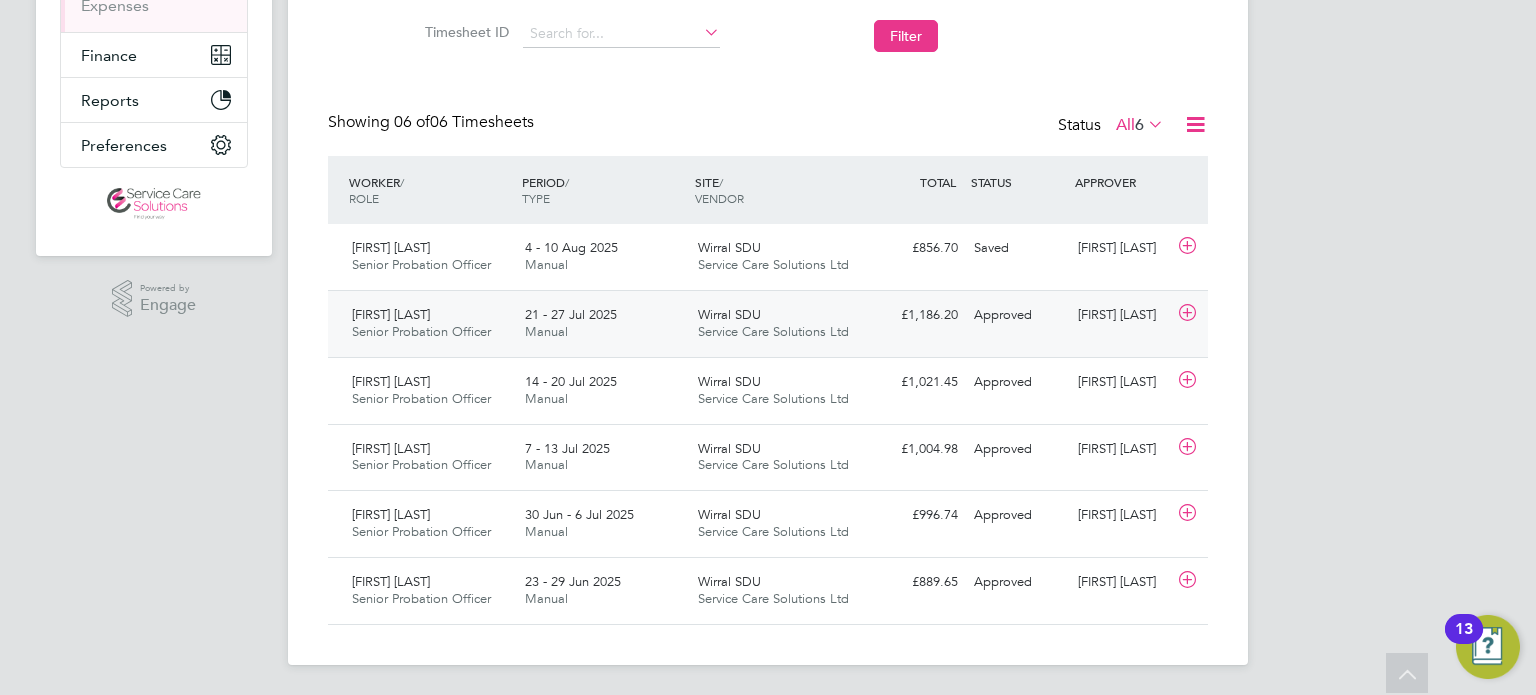 scroll, scrollTop: 0, scrollLeft: 0, axis: both 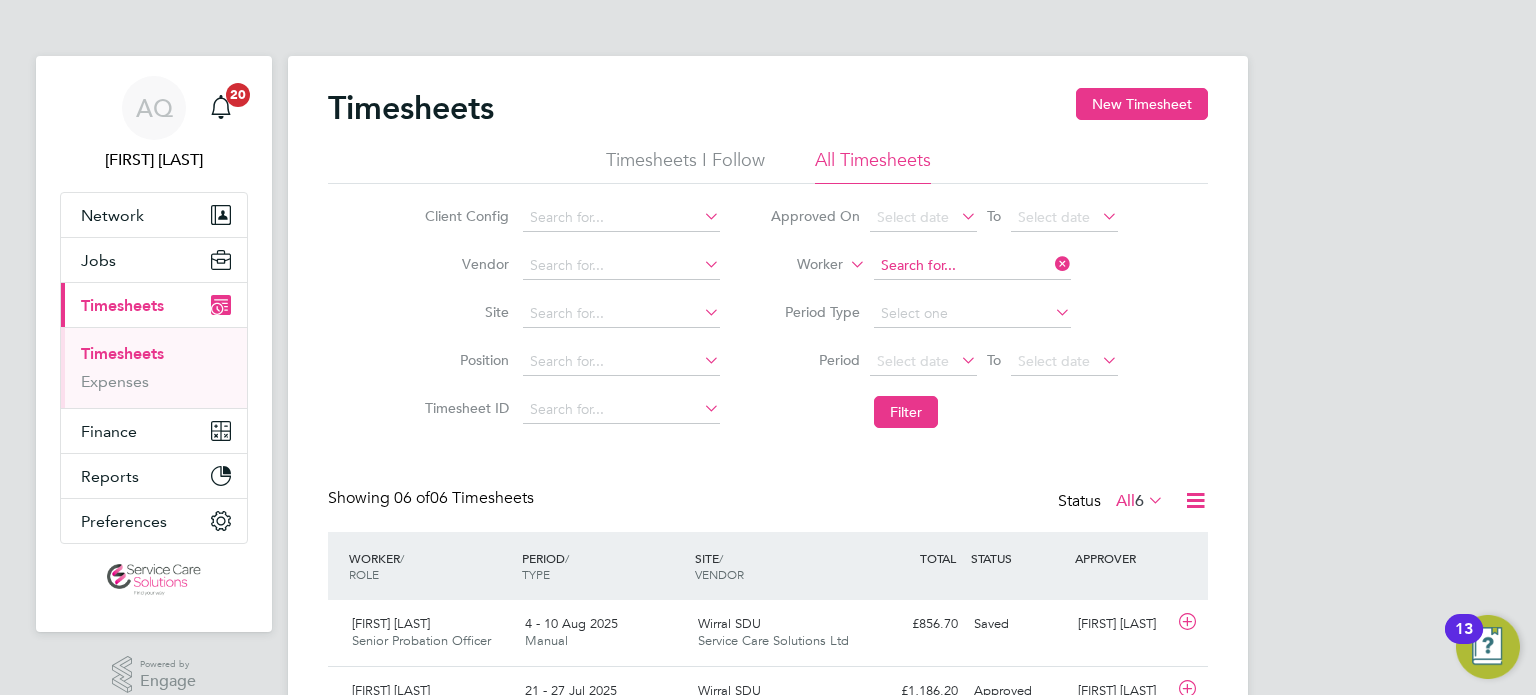 click 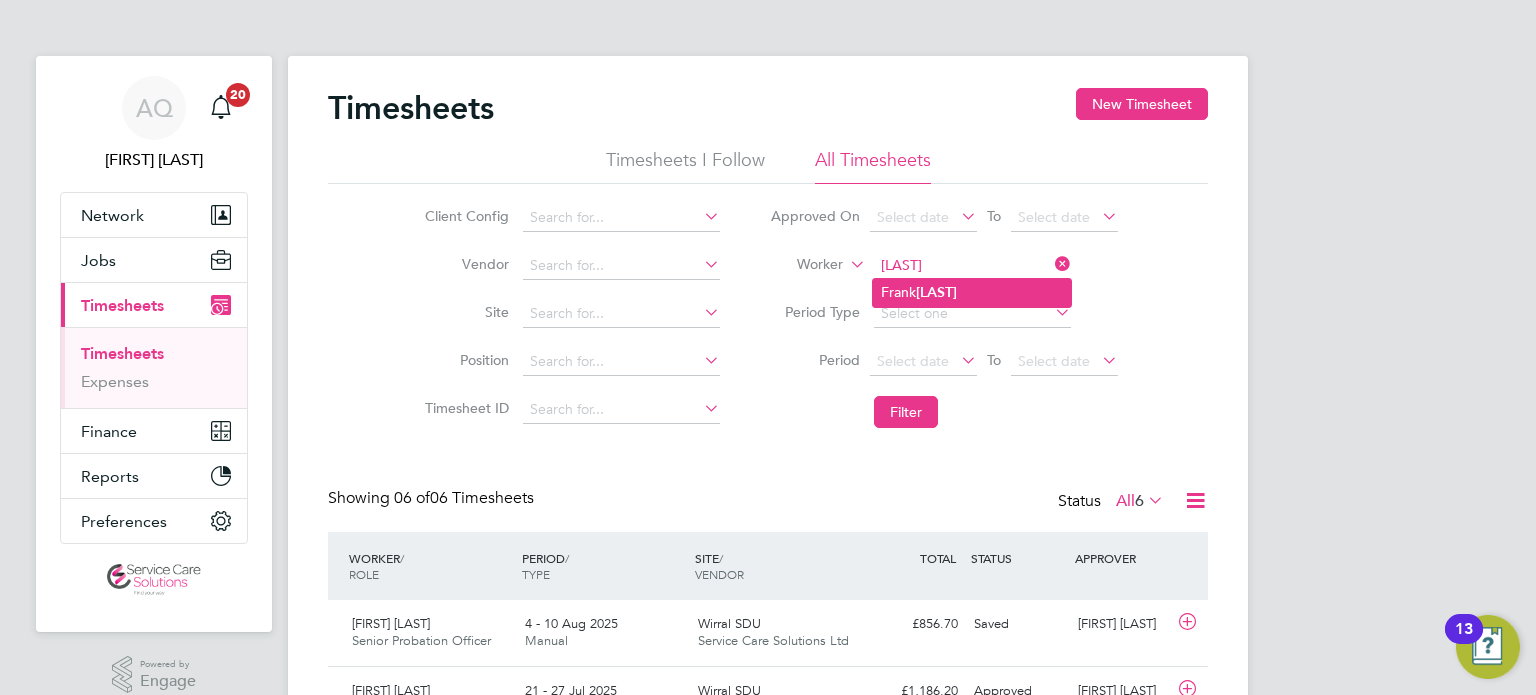 click on "[LAST]" 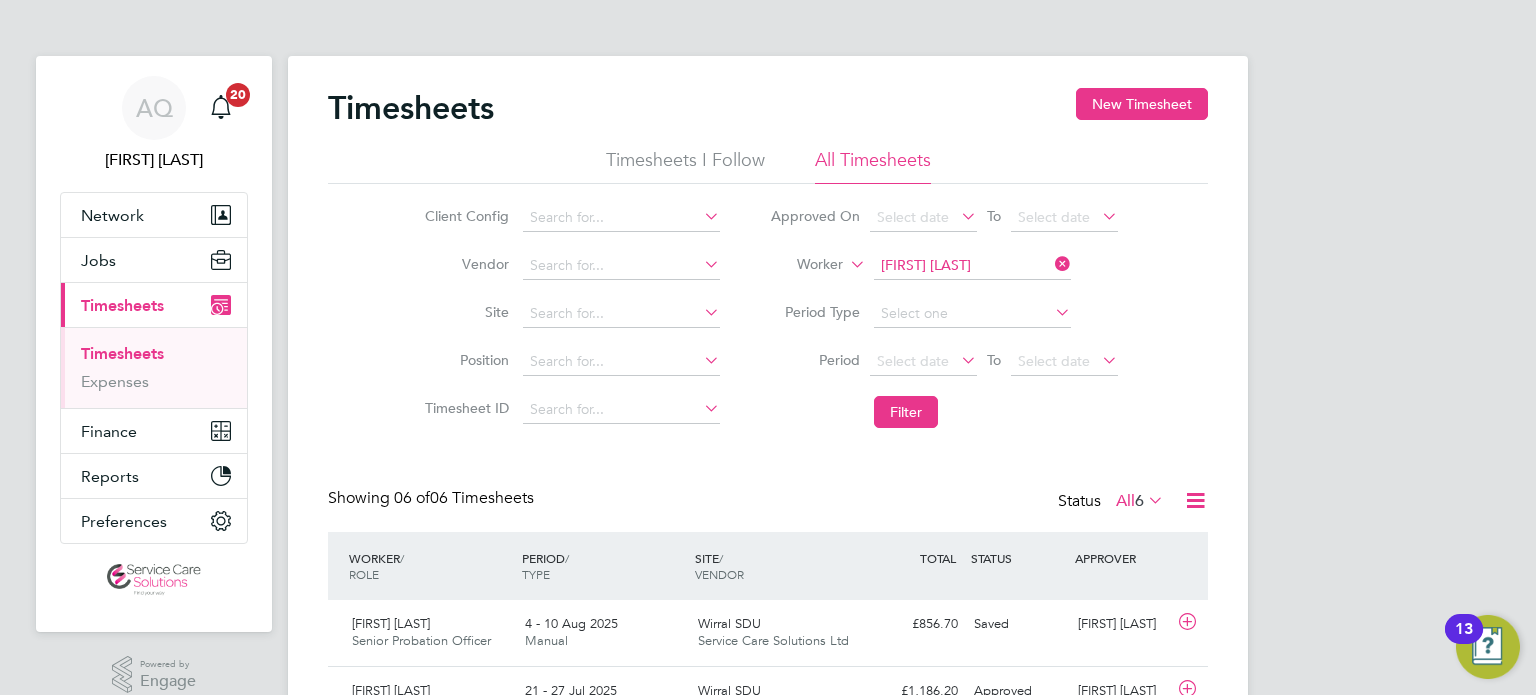 click on "Filter" 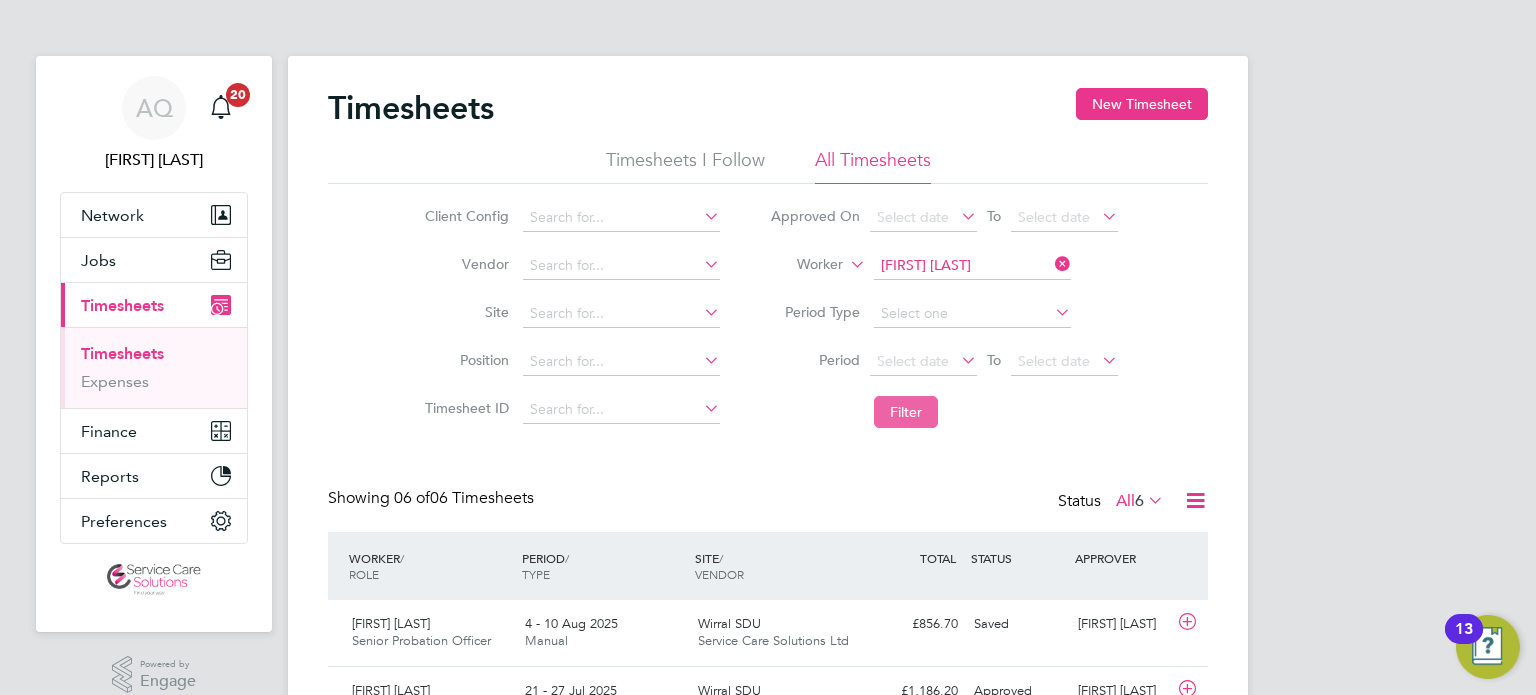 click on "Filter" 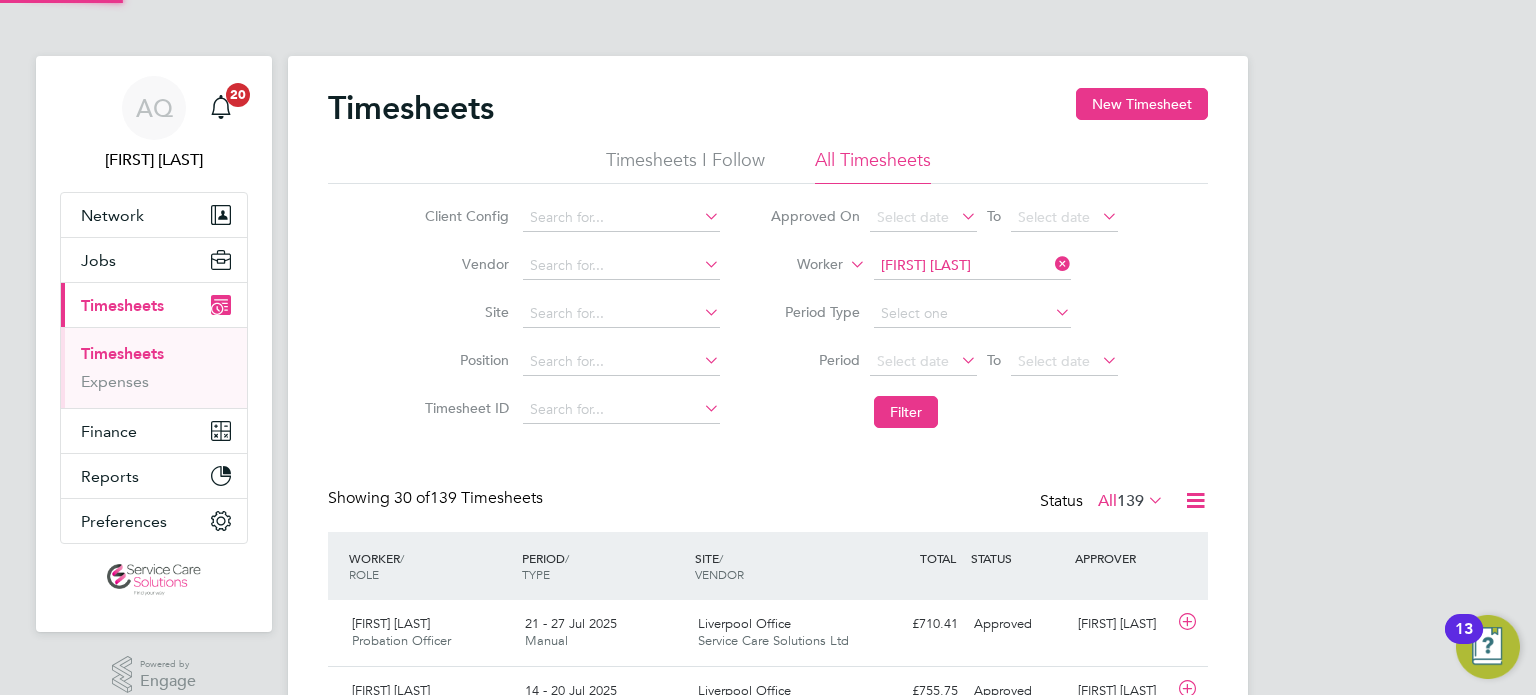 scroll, scrollTop: 9, scrollLeft: 10, axis: both 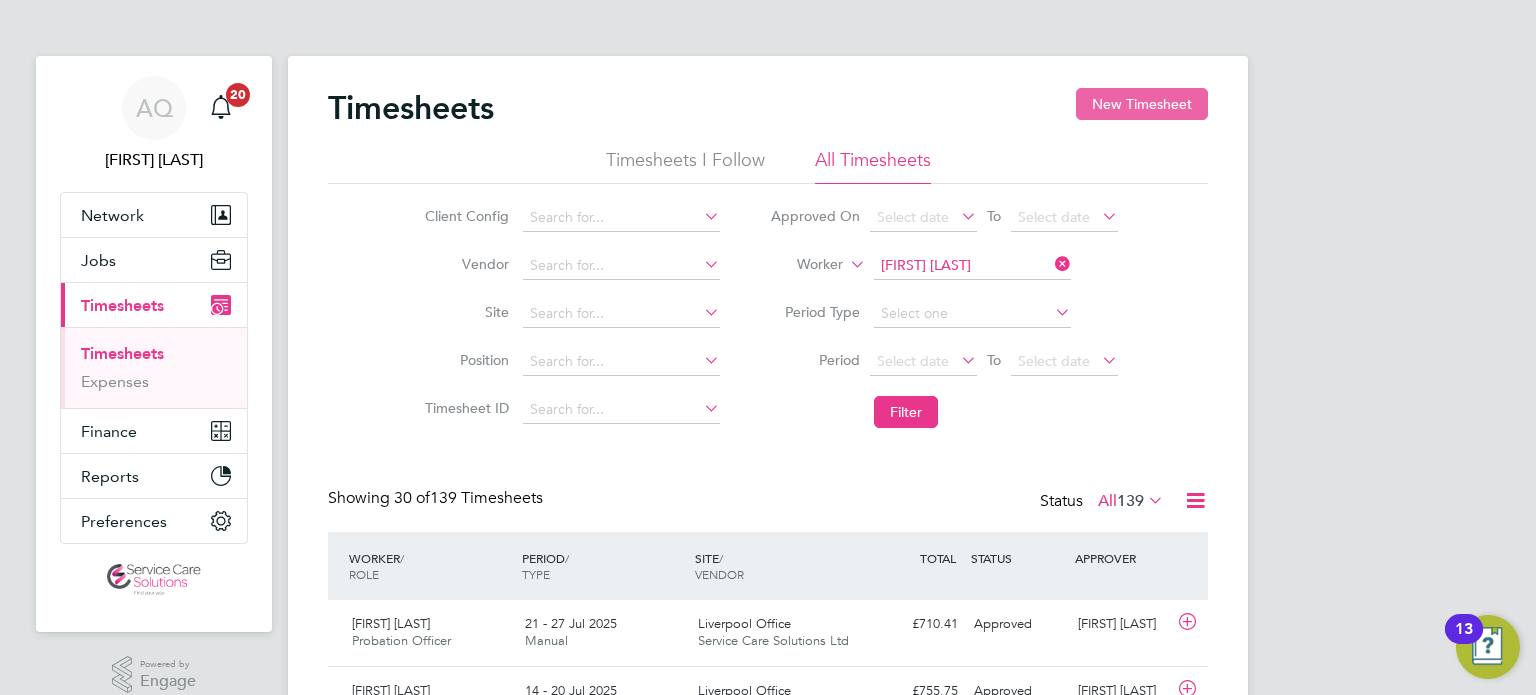 click on "New Timesheet" 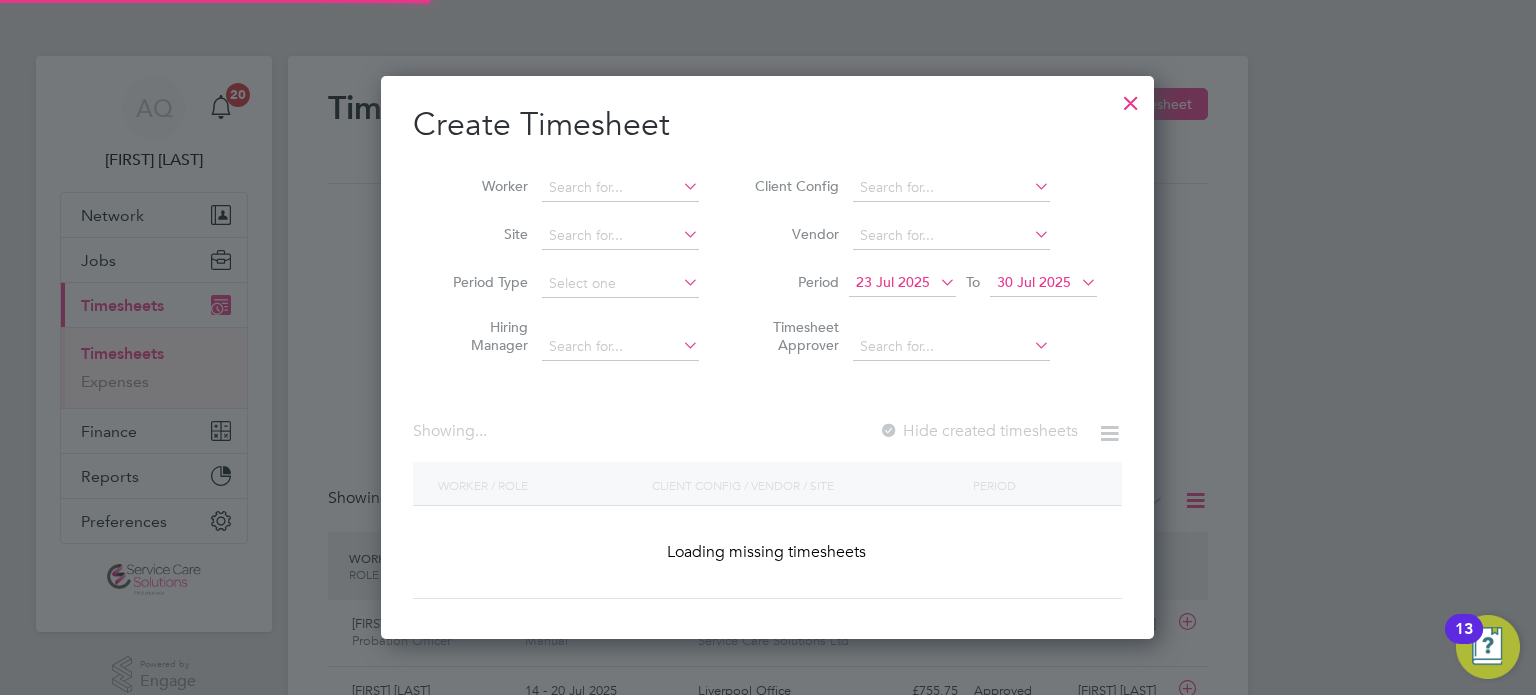 scroll, scrollTop: 9, scrollLeft: 10, axis: both 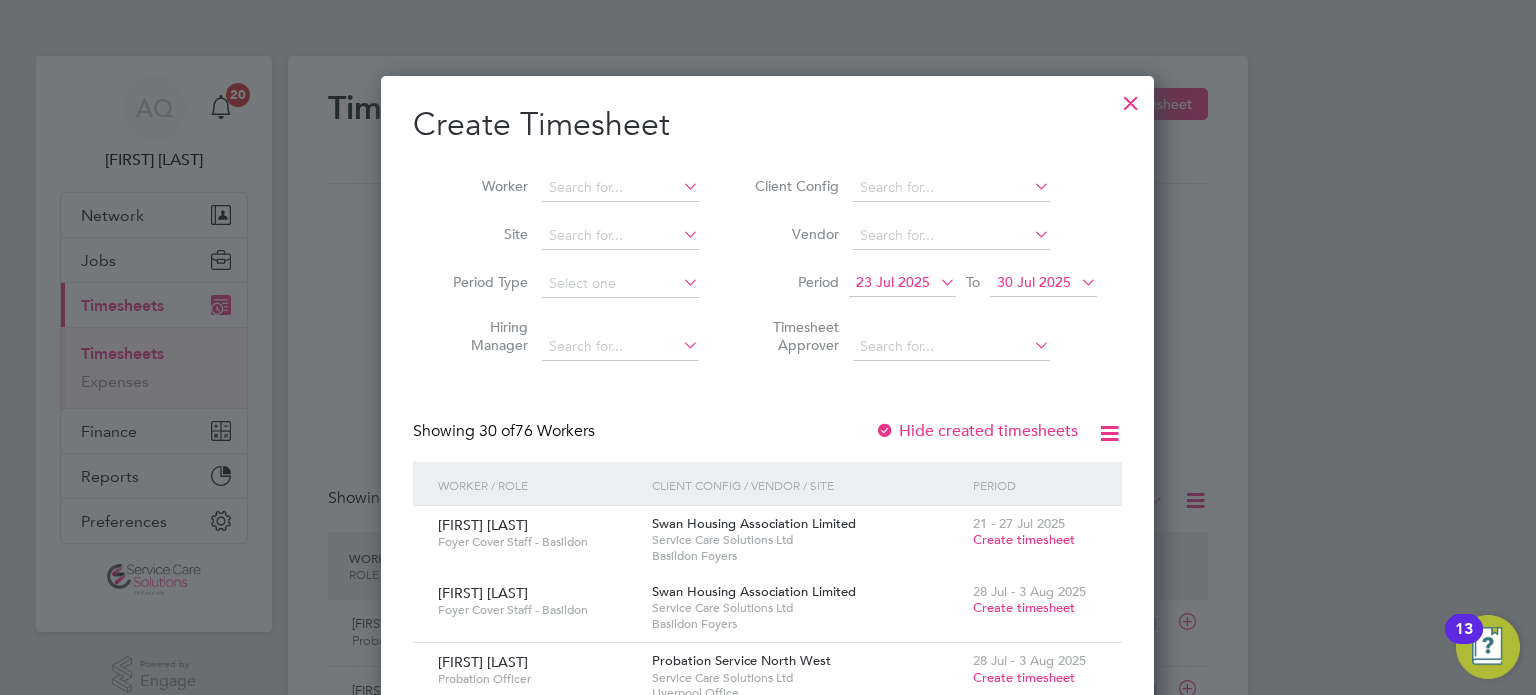 click on "23 Jul 2025" at bounding box center (893, 282) 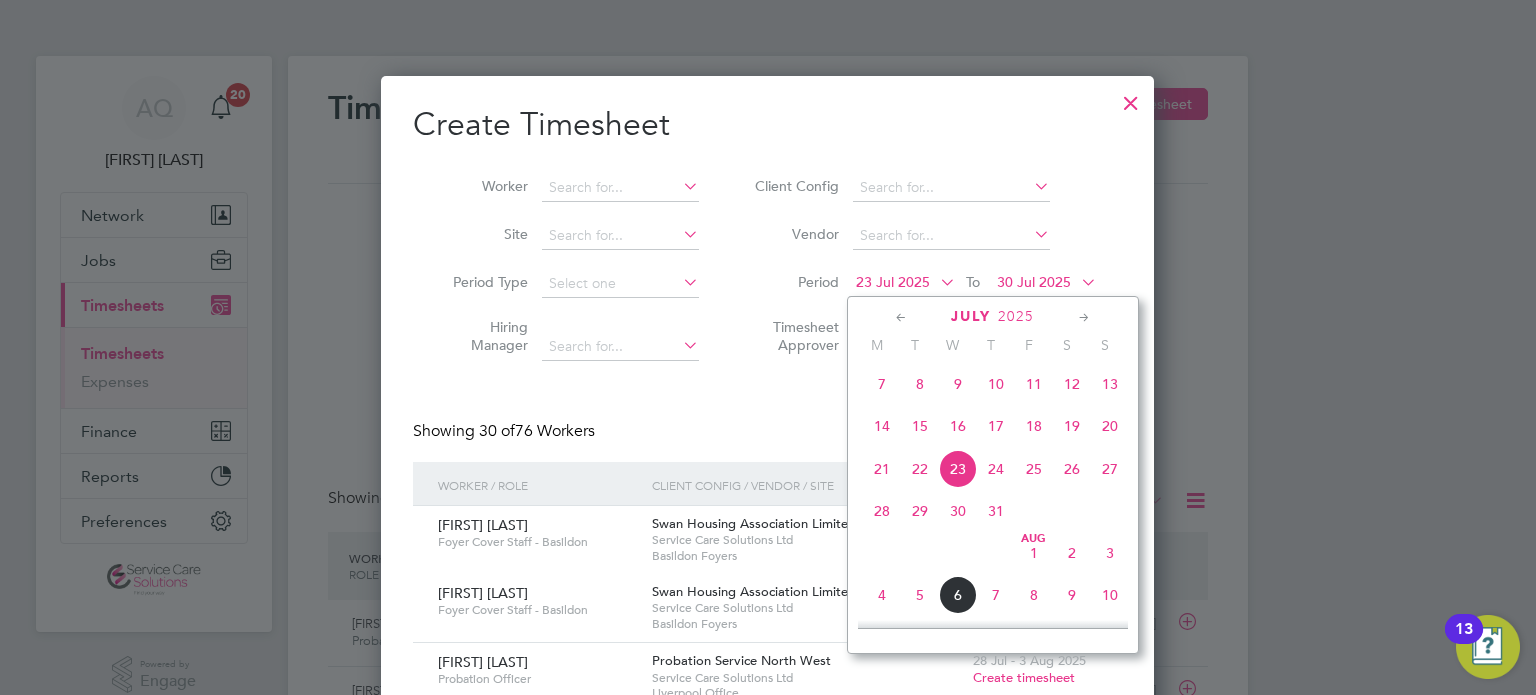 click on "28" 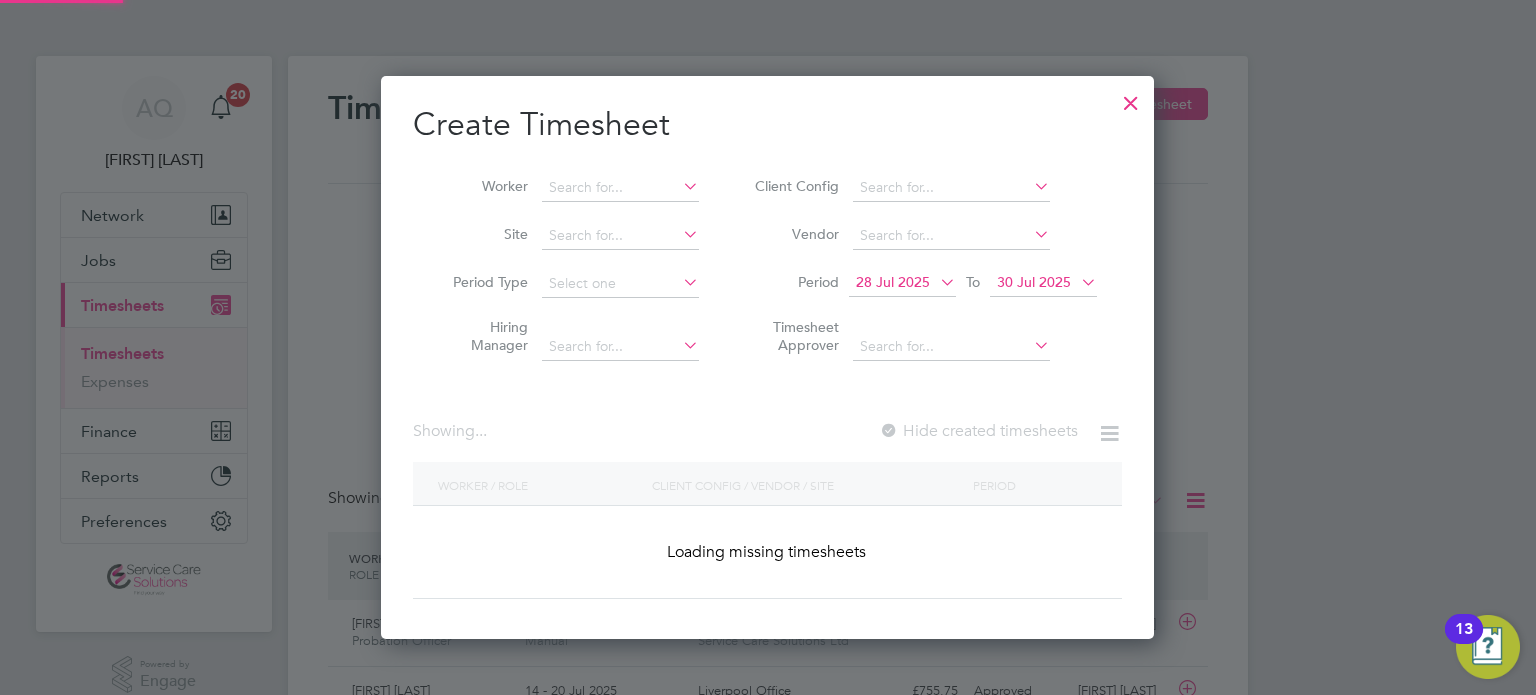 scroll, scrollTop: 9, scrollLeft: 10, axis: both 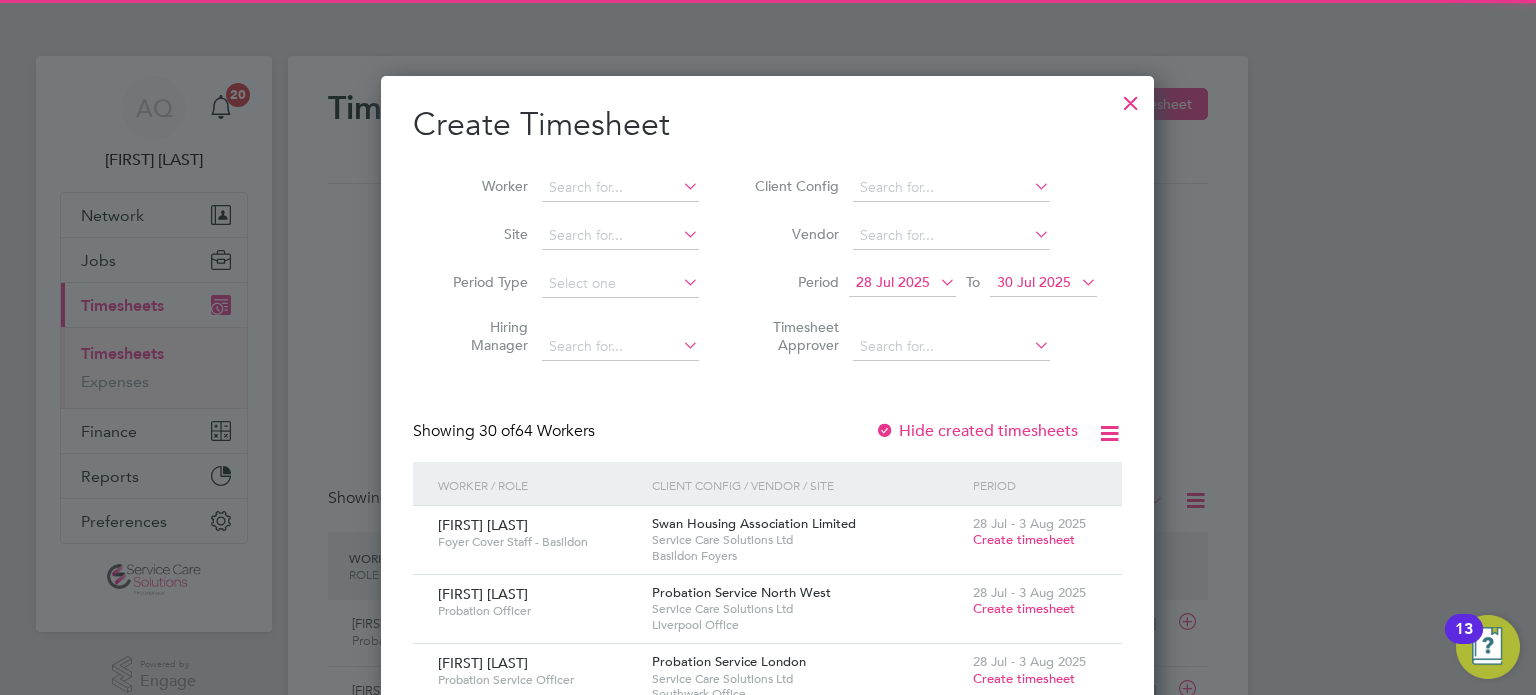 click on "30 Jul 2025" at bounding box center [1034, 282] 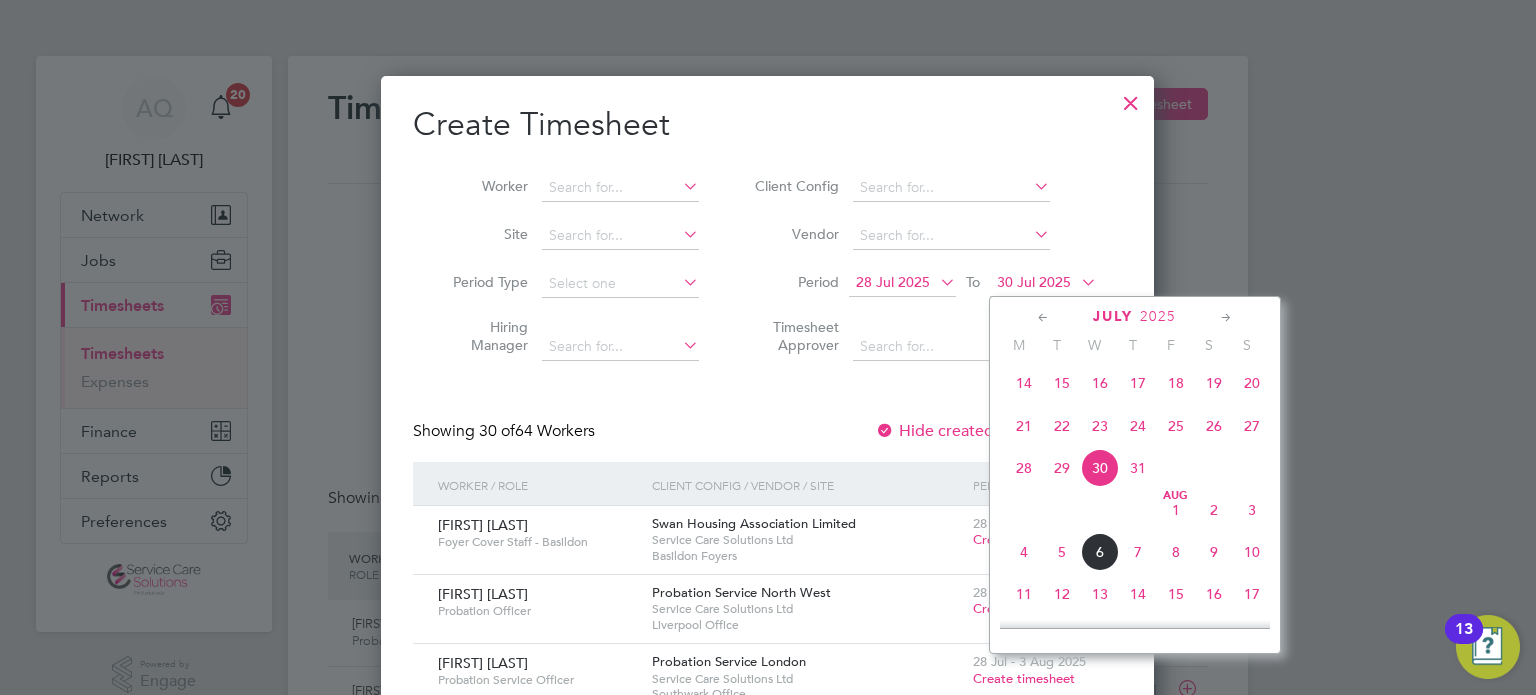 click on "3" 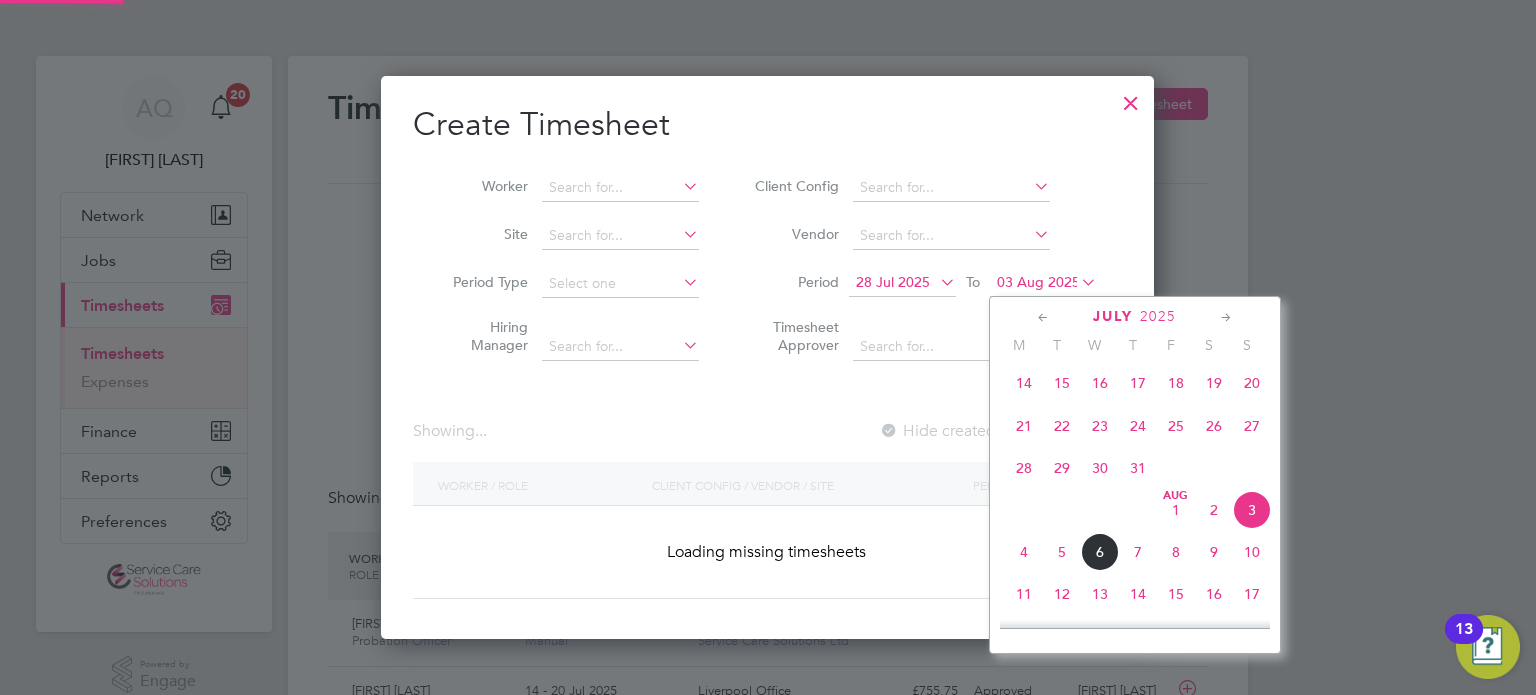 scroll, scrollTop: 9, scrollLeft: 10, axis: both 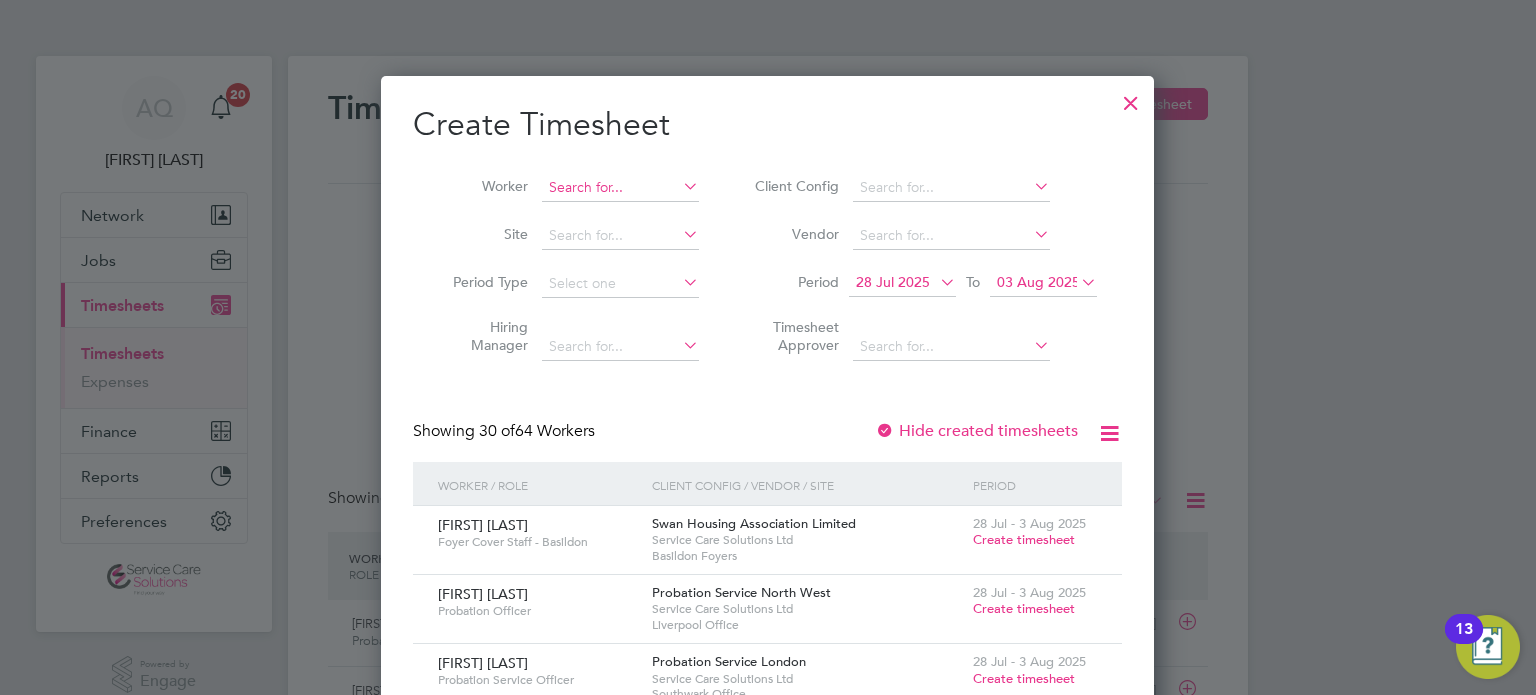click at bounding box center (620, 188) 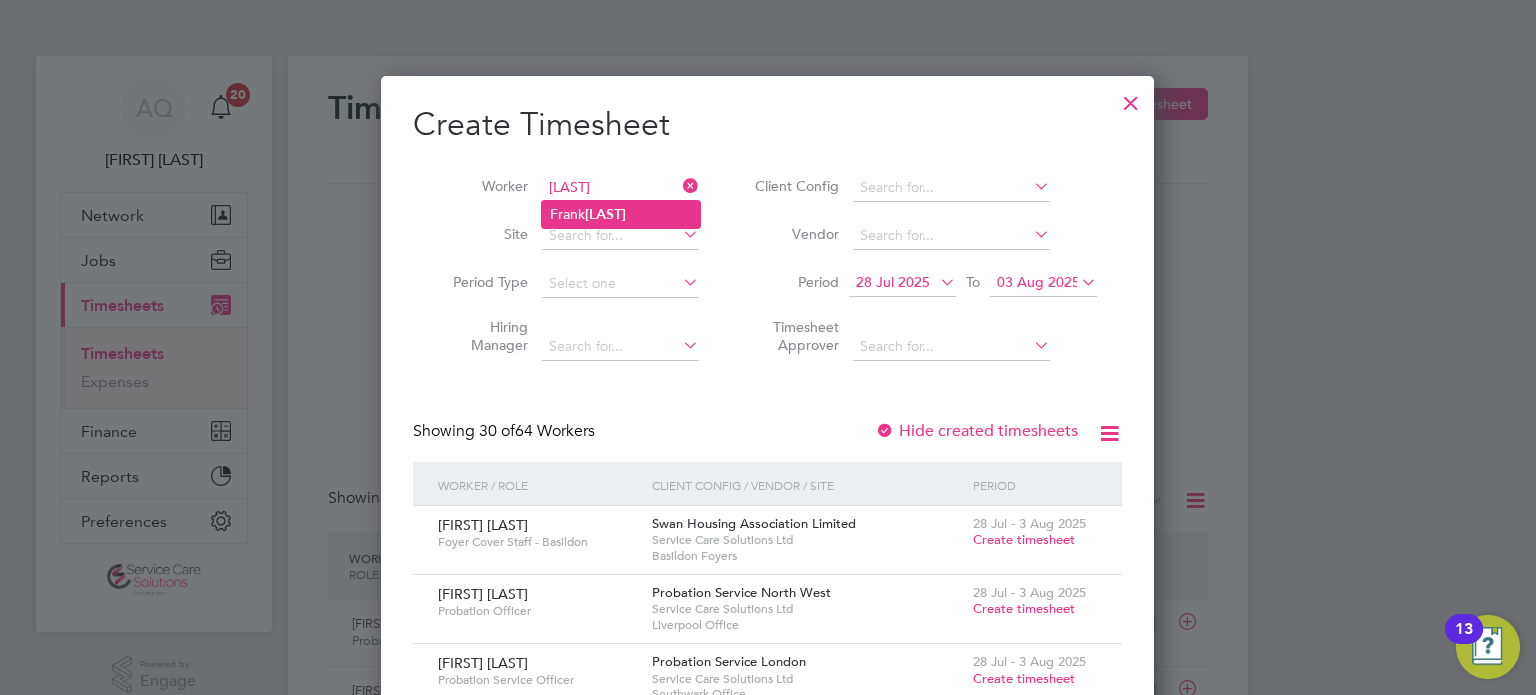 click on "[FIRST] [LAST]" 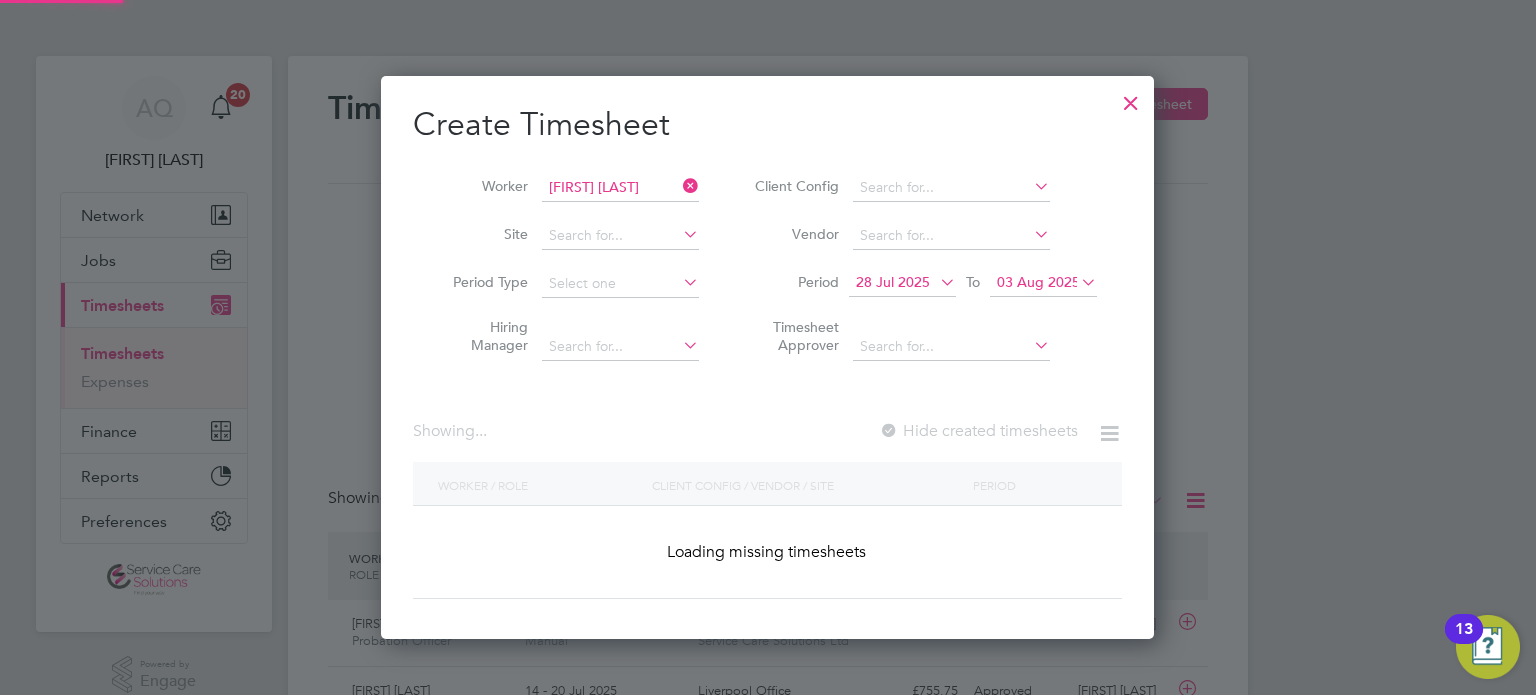 scroll, scrollTop: 102, scrollLeft: 10, axis: both 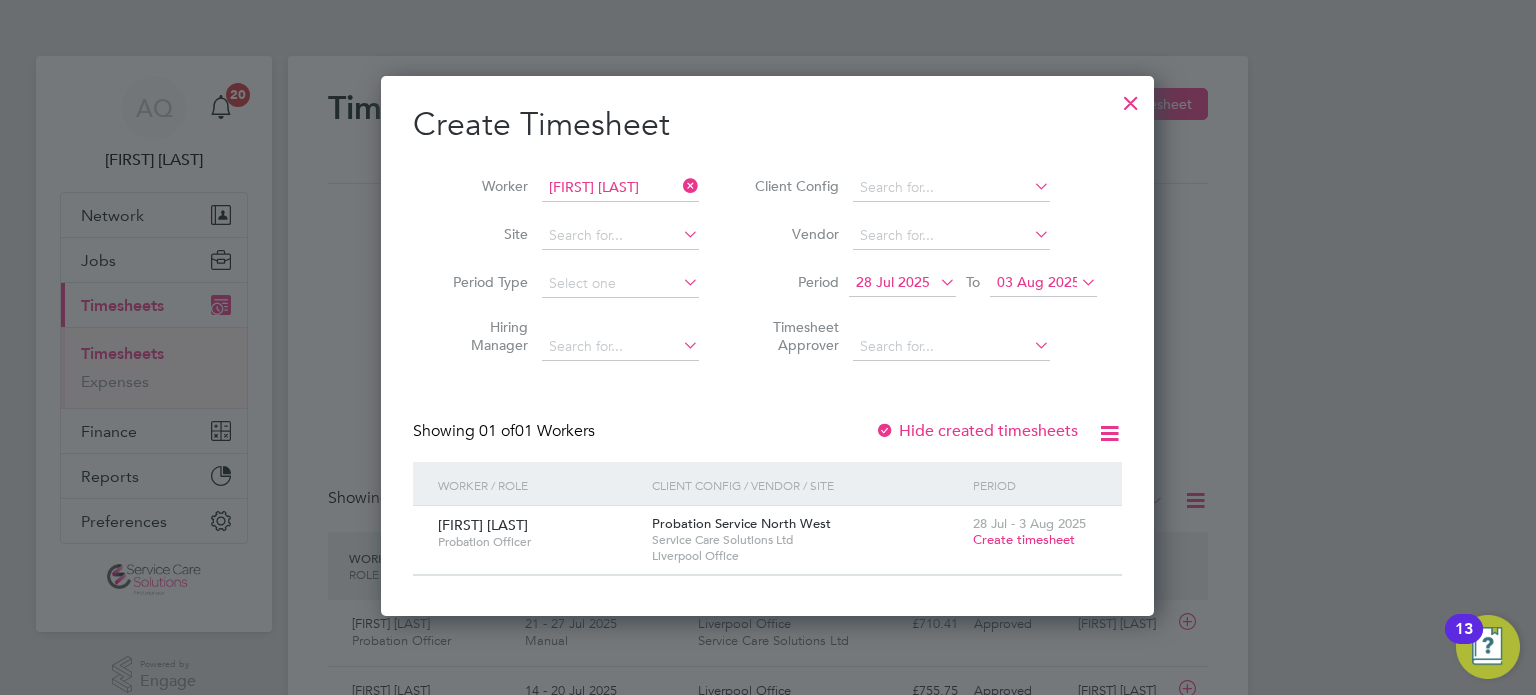 click on "Create timesheet" at bounding box center (1024, 539) 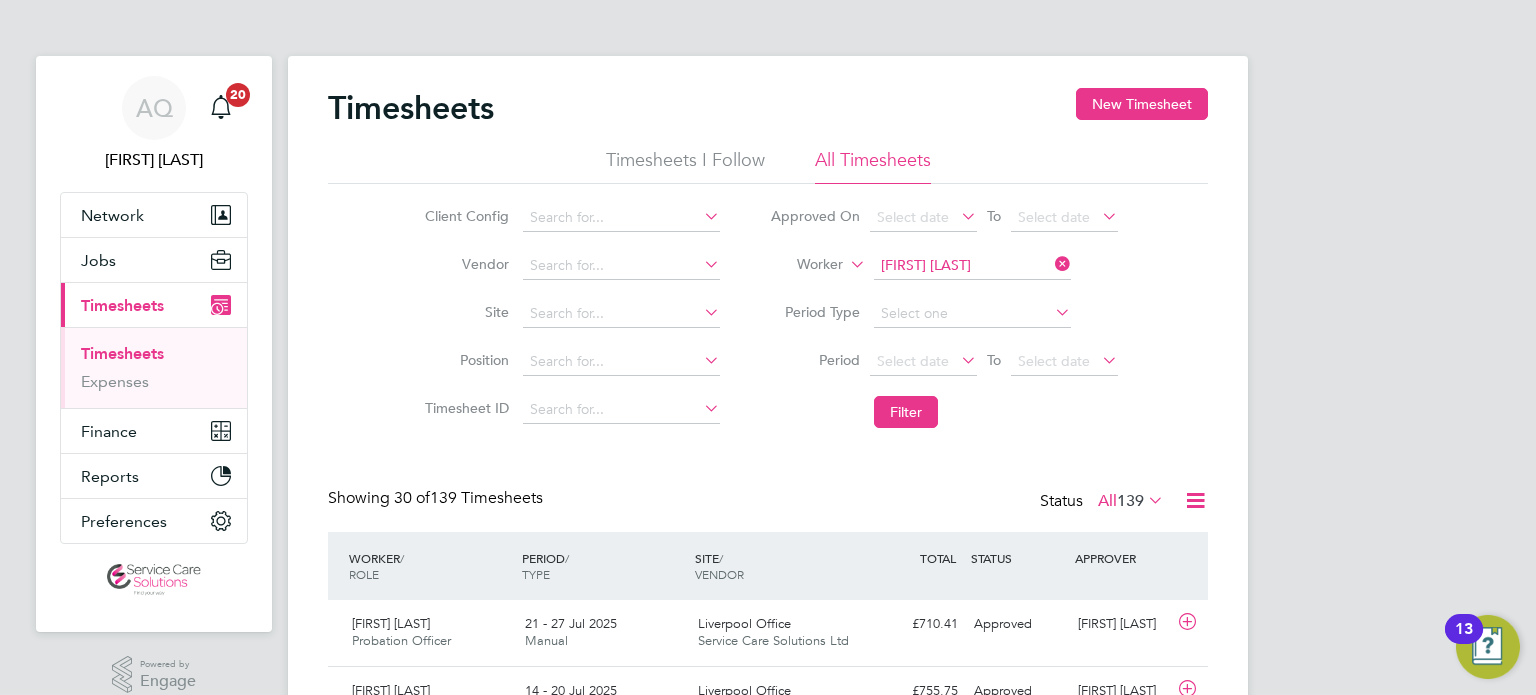 scroll, scrollTop: 9, scrollLeft: 10, axis: both 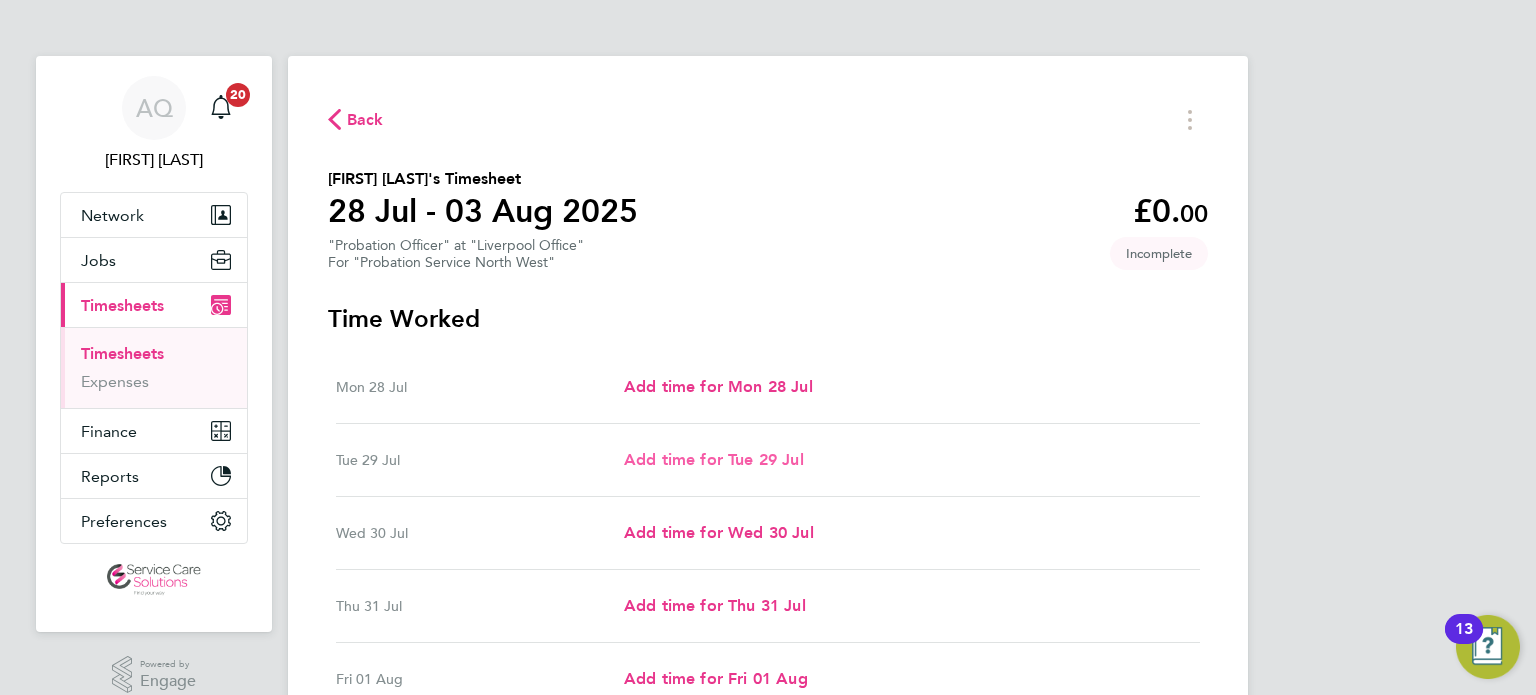 click on "Add time for Tue 29 Jul" at bounding box center (714, 459) 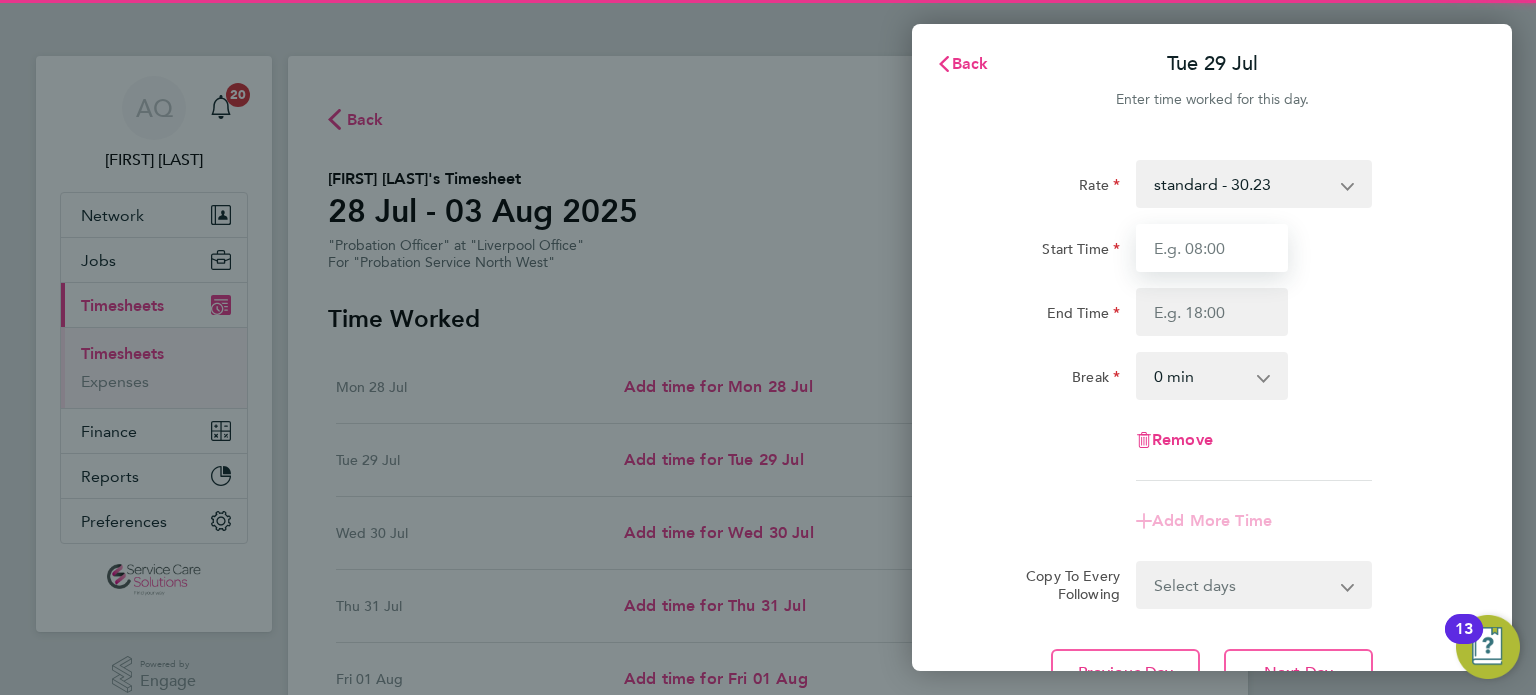 click on "Start Time" at bounding box center (1212, 248) 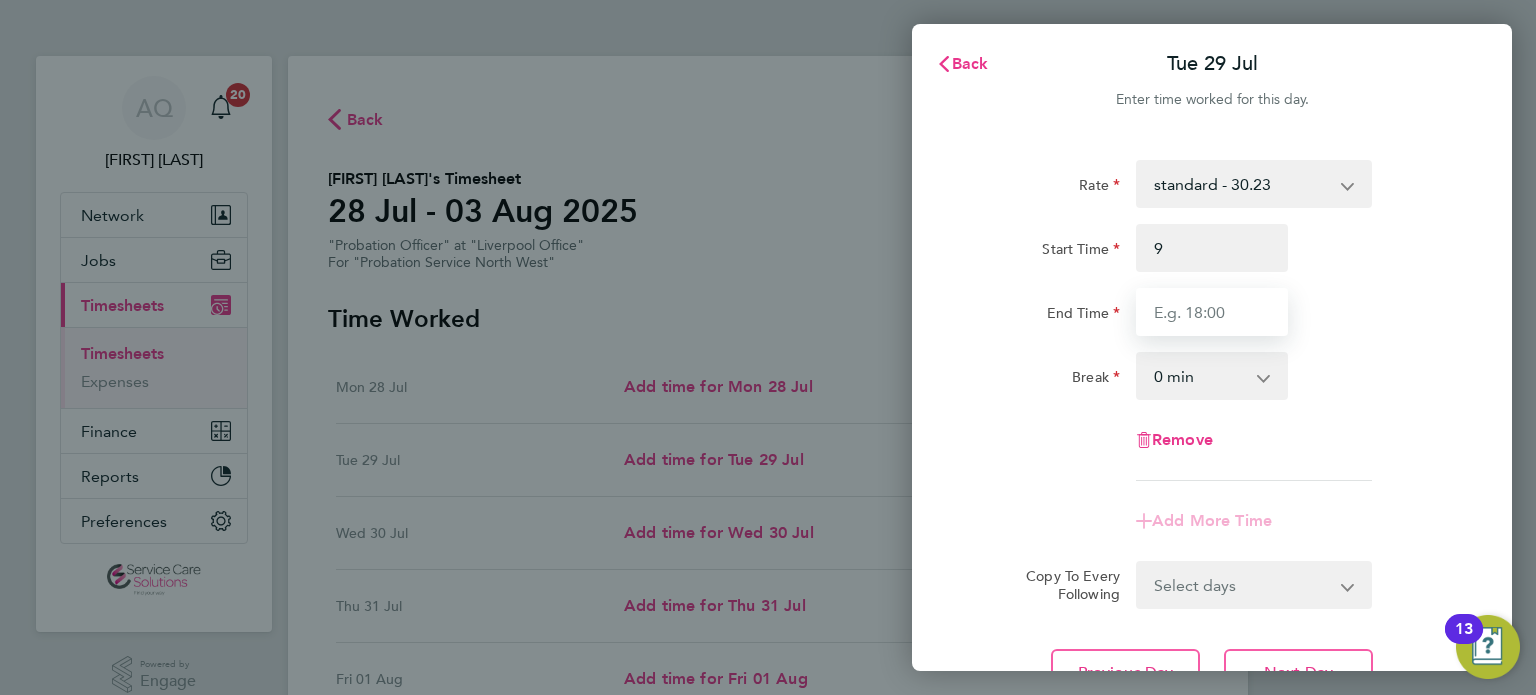 type on "09:00" 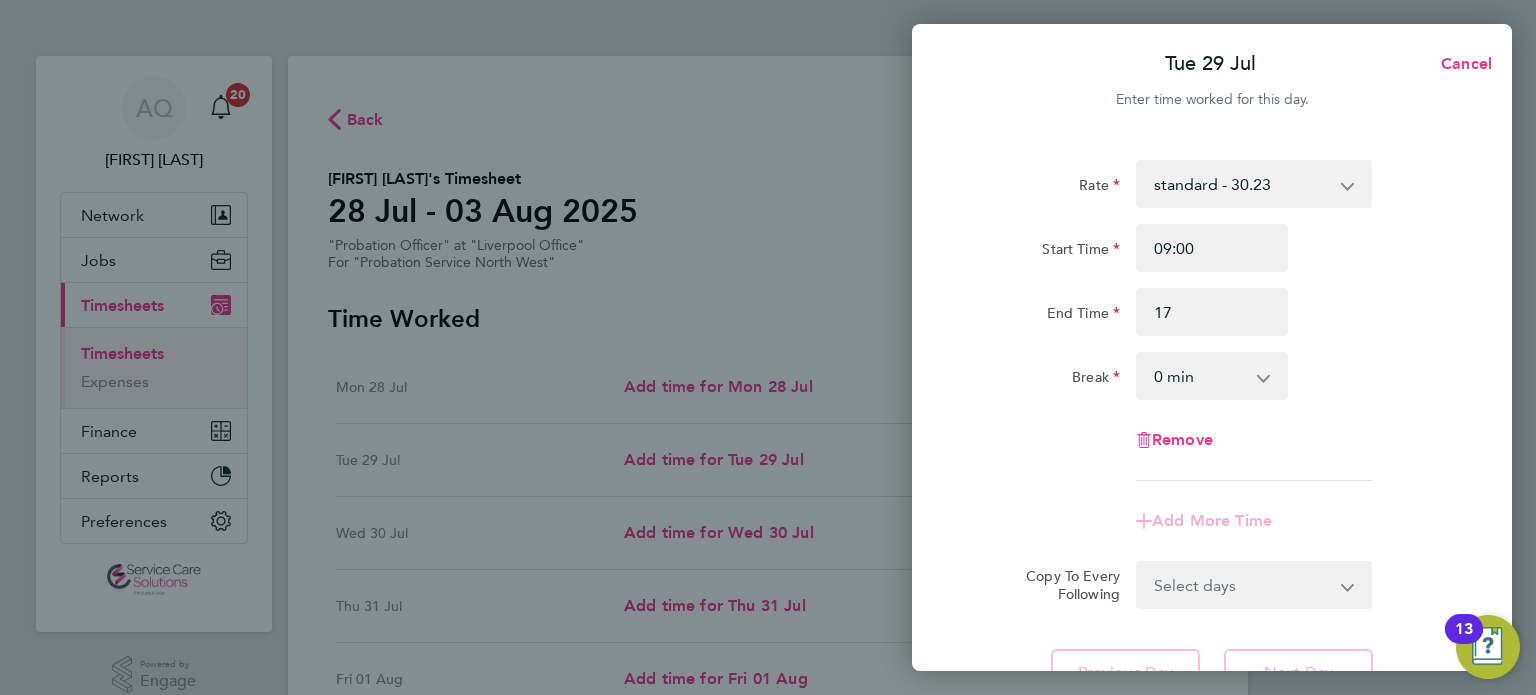 type on "17:00" 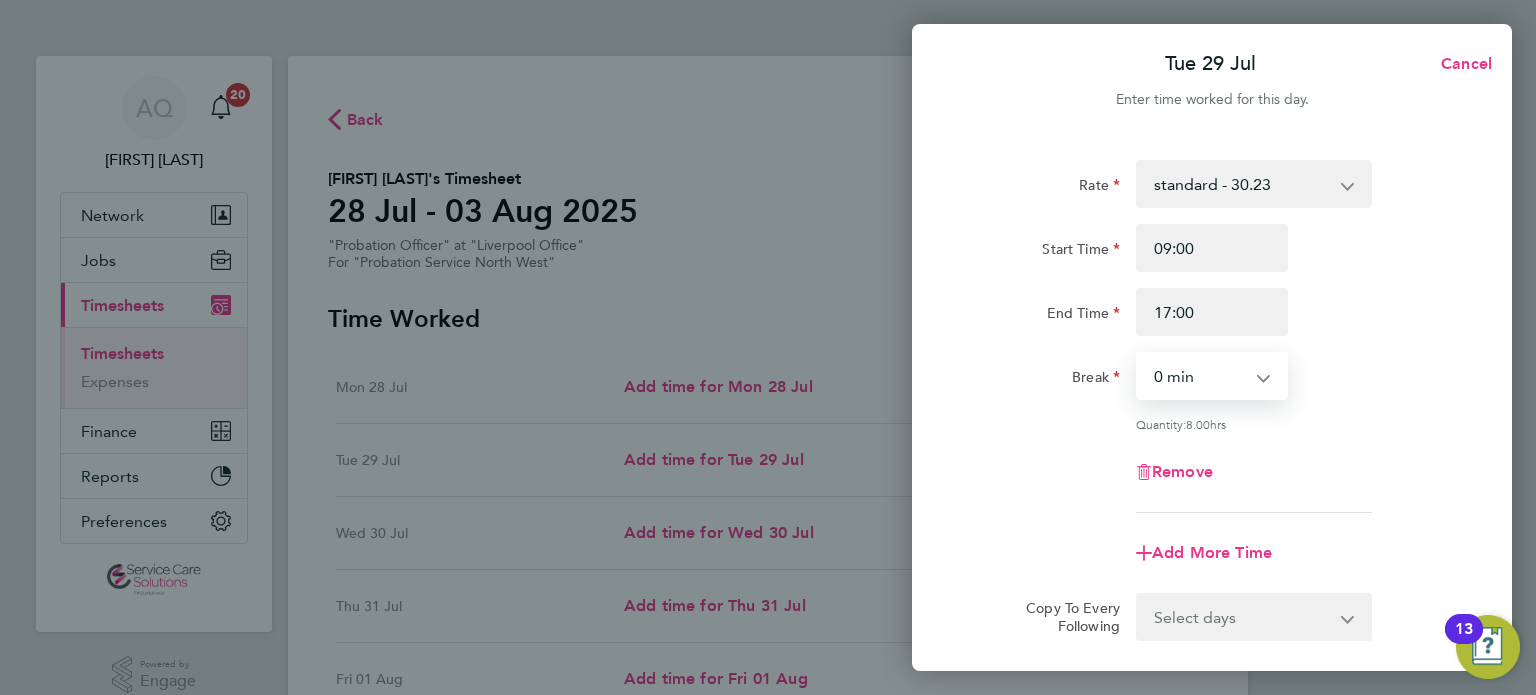 click on "0 min   15 min   30 min   45 min   60 min   75 min   90 min" at bounding box center (1200, 376) 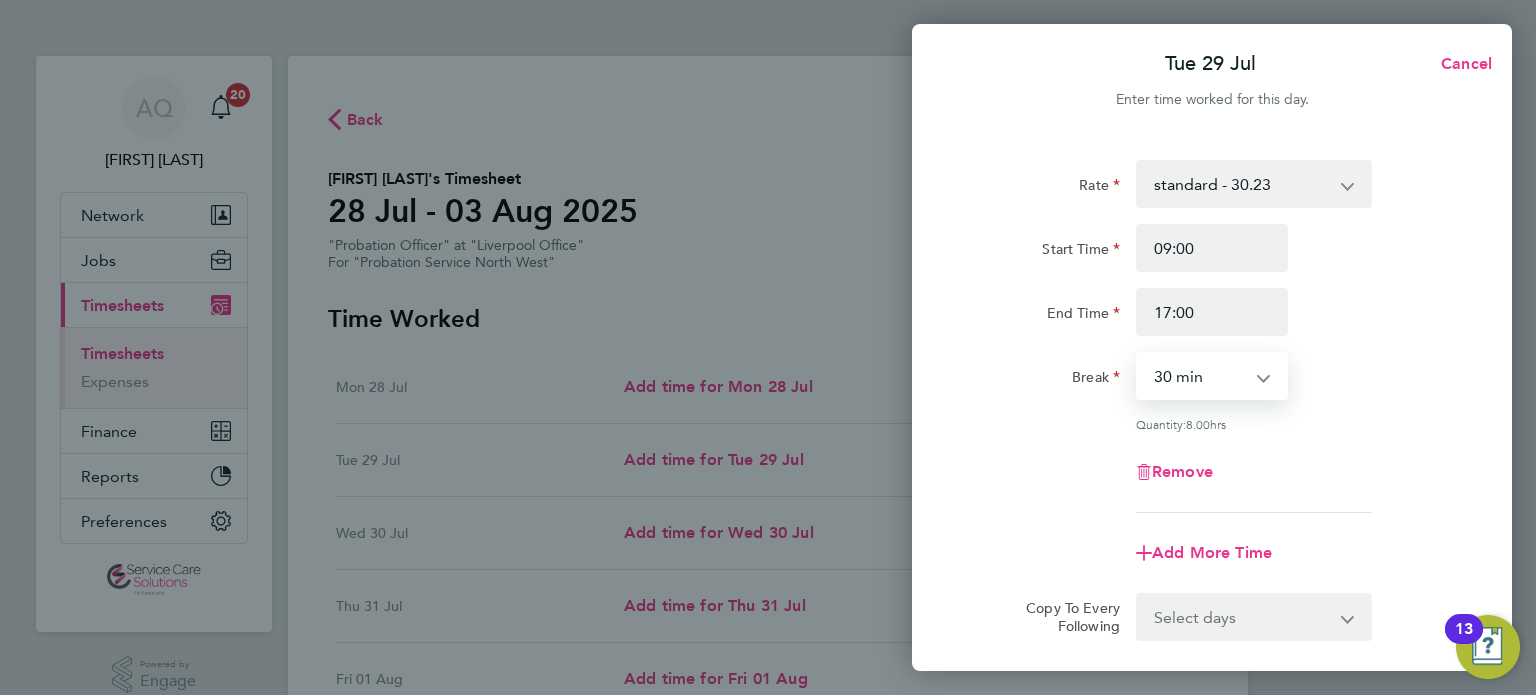 click on "0 min   15 min   30 min   45 min   60 min   75 min   90 min" at bounding box center (1200, 376) 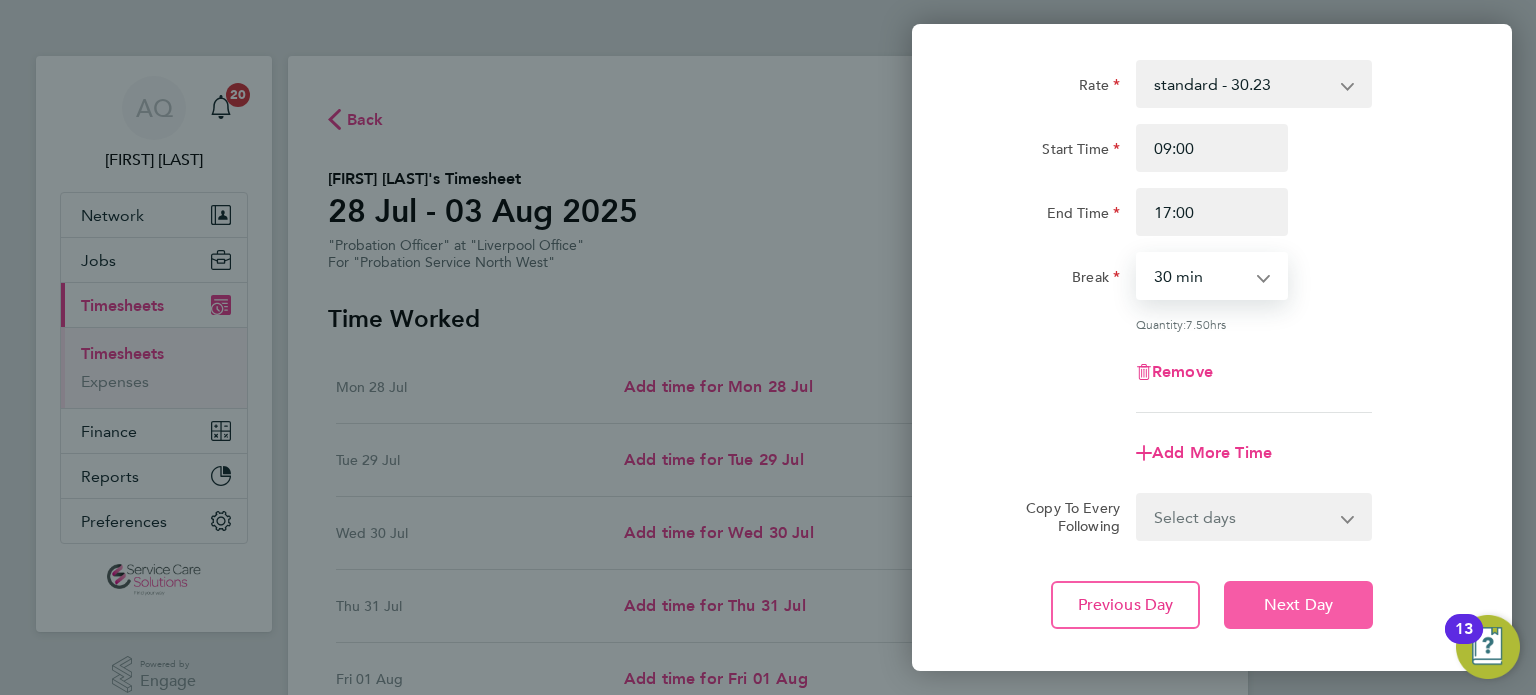 click on "Next Day" 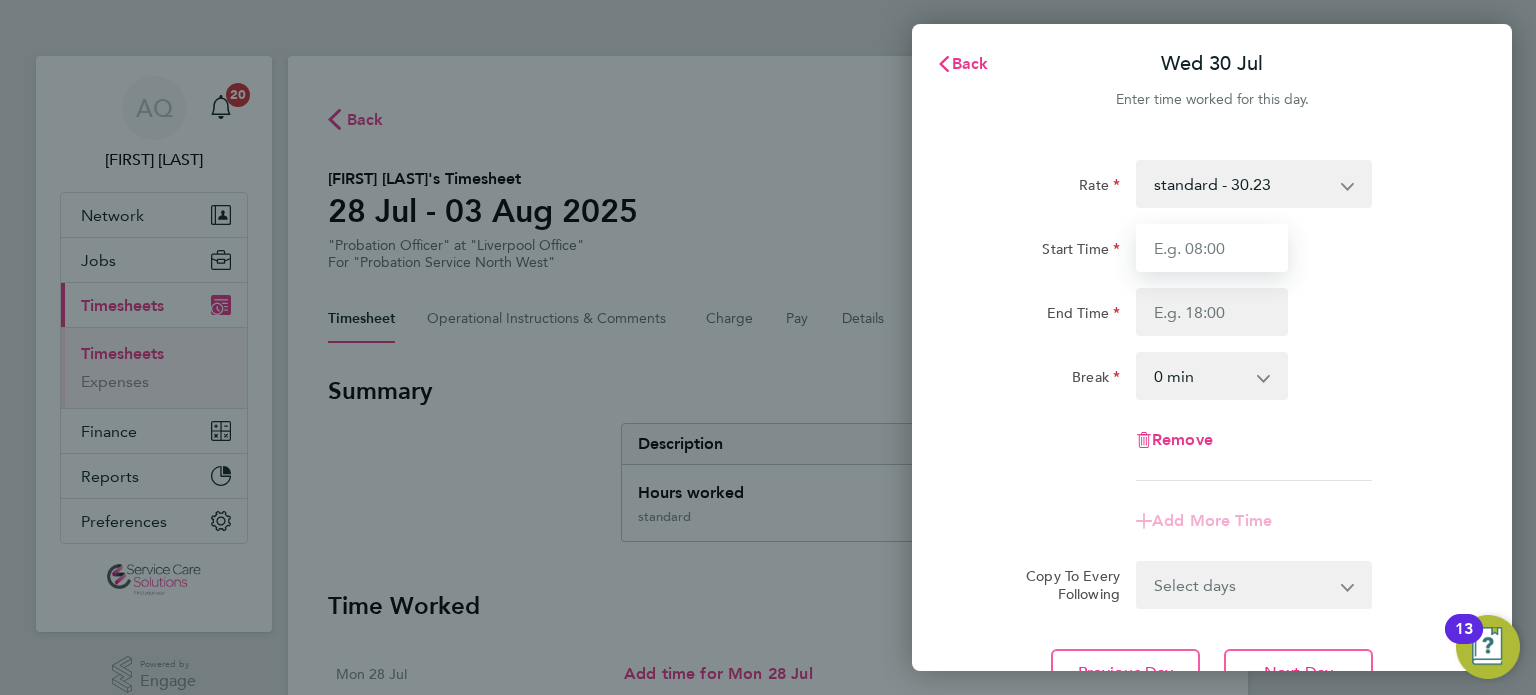click on "Start Time" at bounding box center [1212, 248] 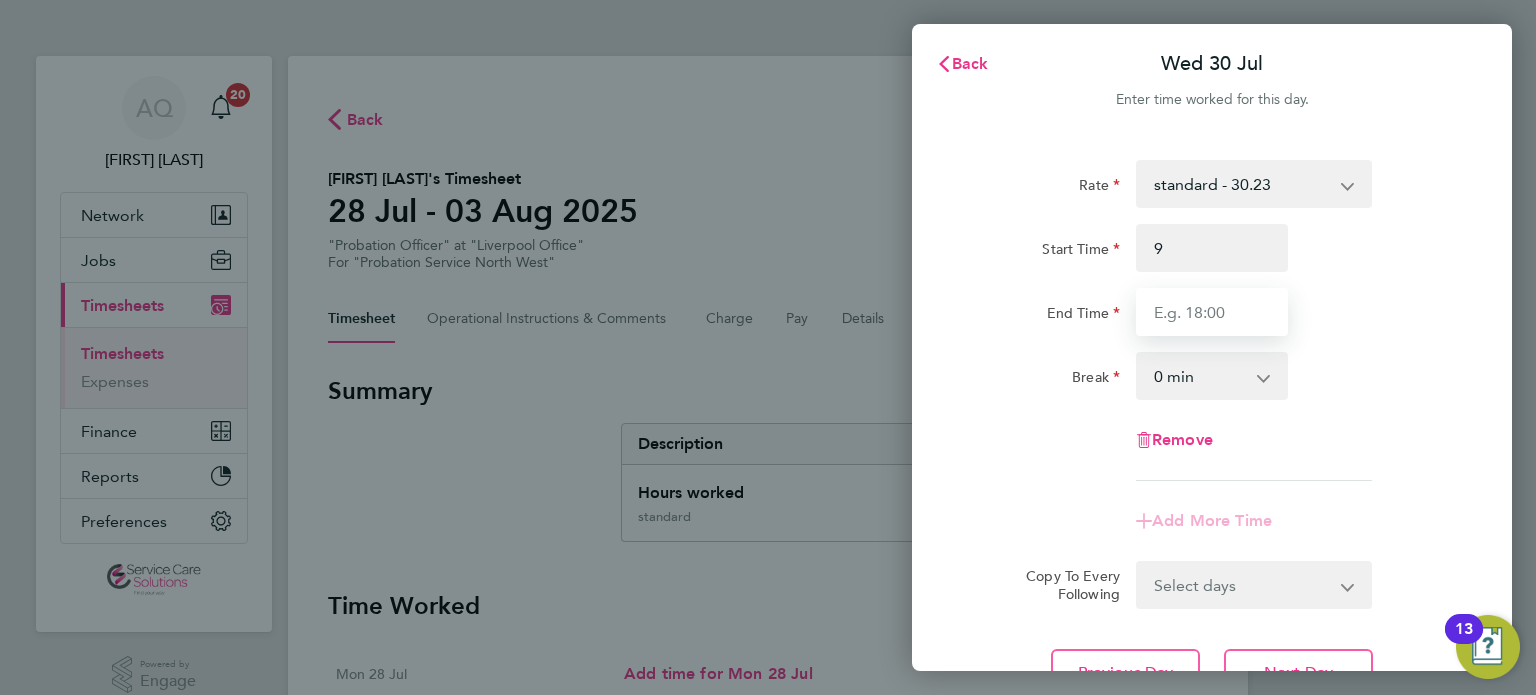 type on "09:00" 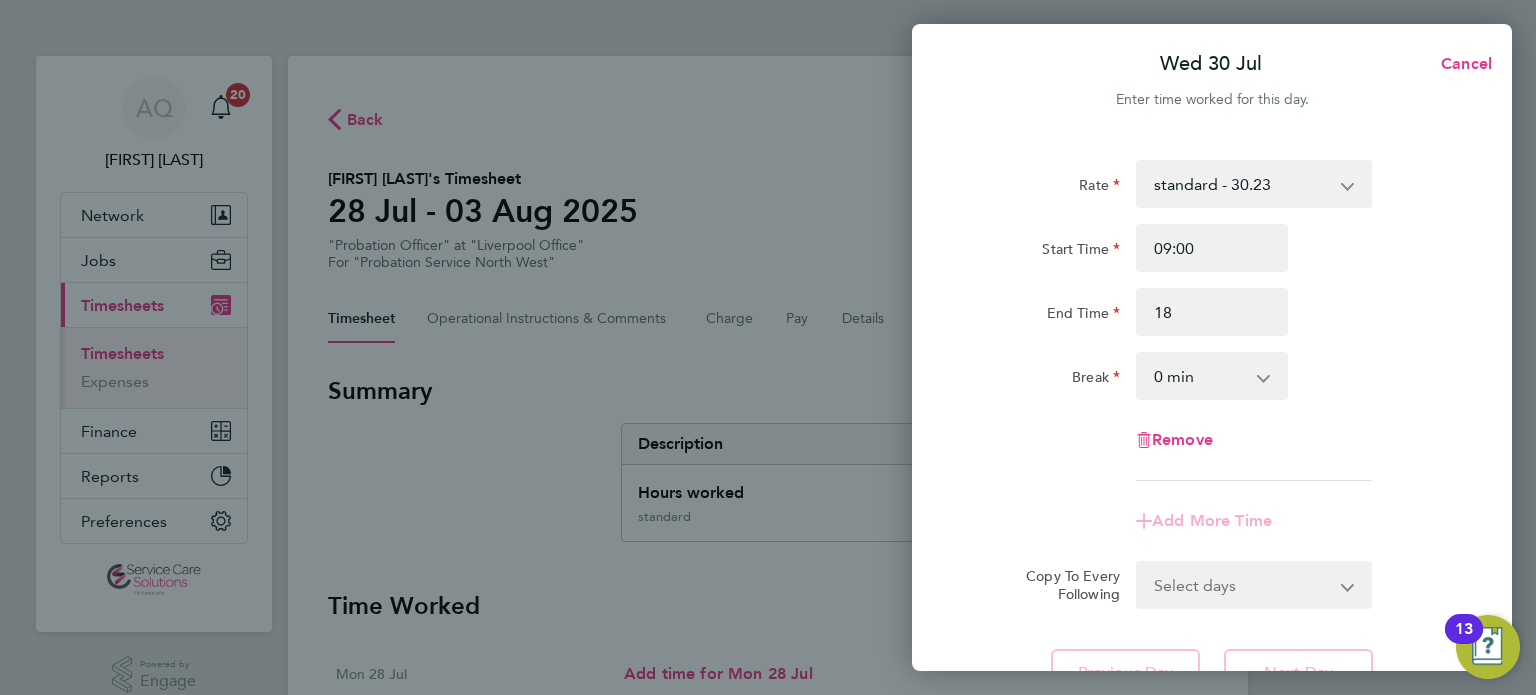 type on "18:00" 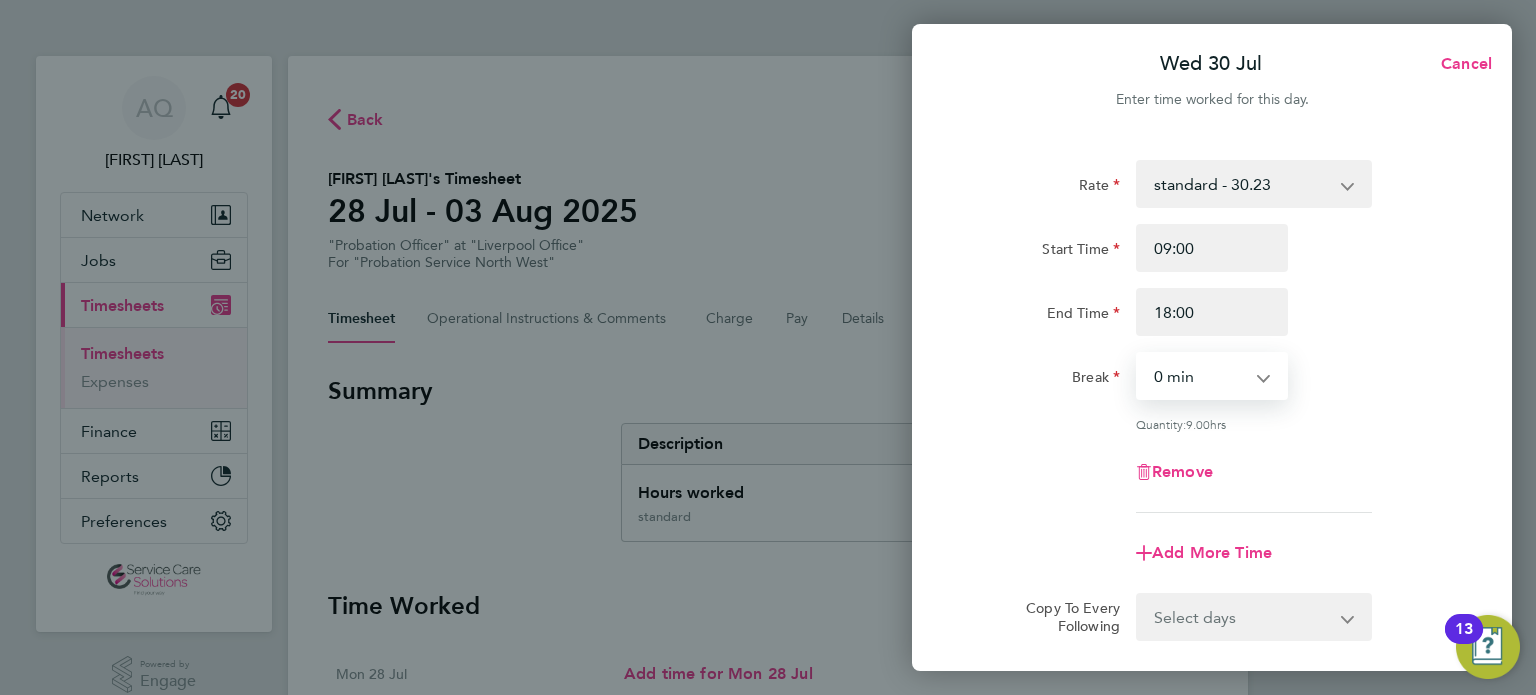 click on "0 min   15 min   30 min   45 min   60 min   75 min   90 min" at bounding box center (1200, 376) 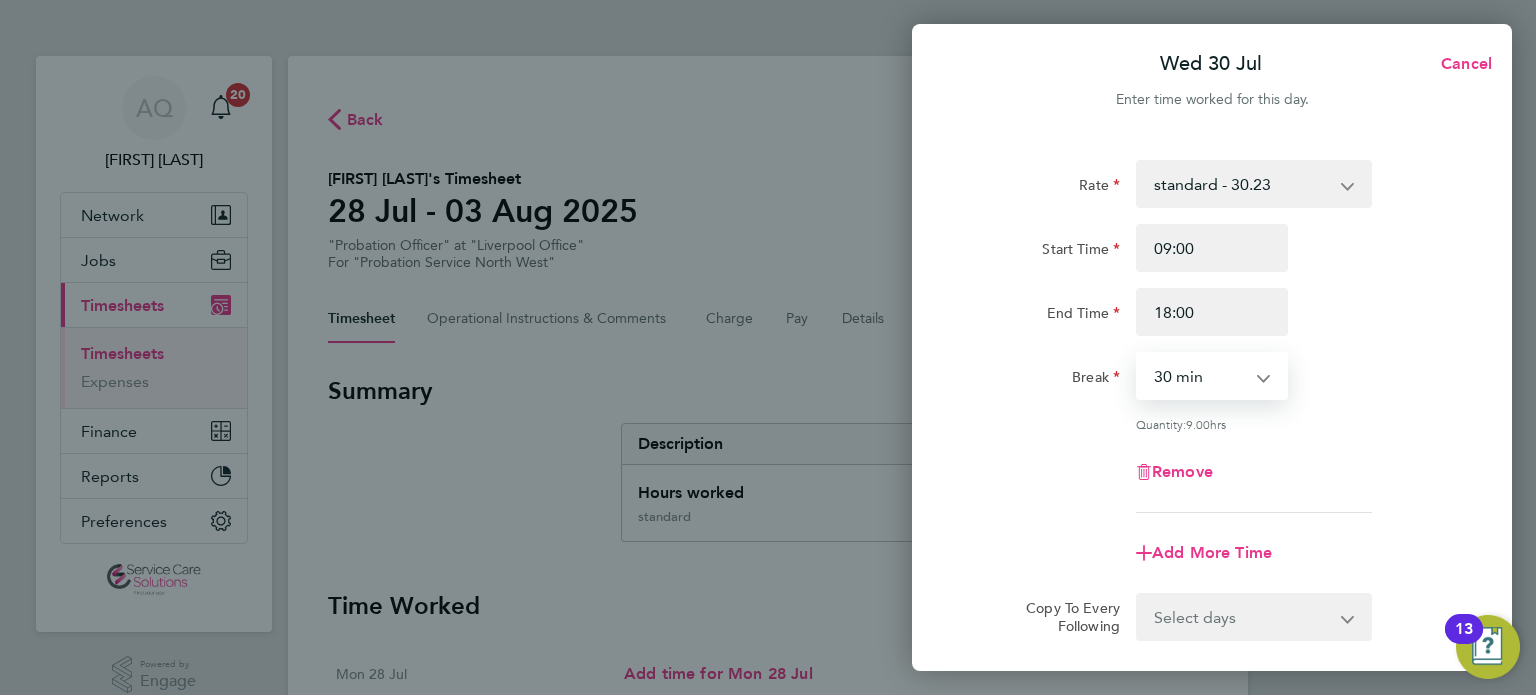 click on "0 min   15 min   30 min   45 min   60 min   75 min   90 min" at bounding box center [1200, 376] 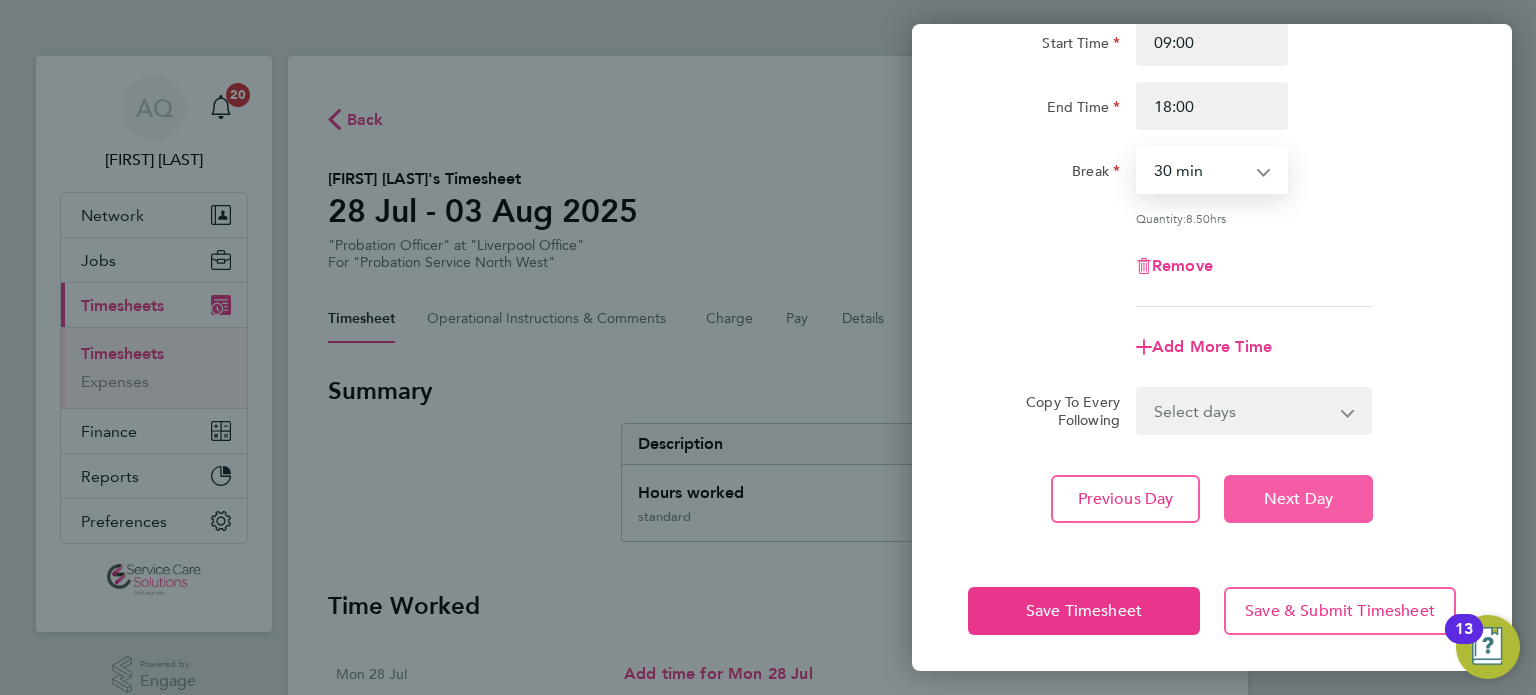 click on "Next Day" 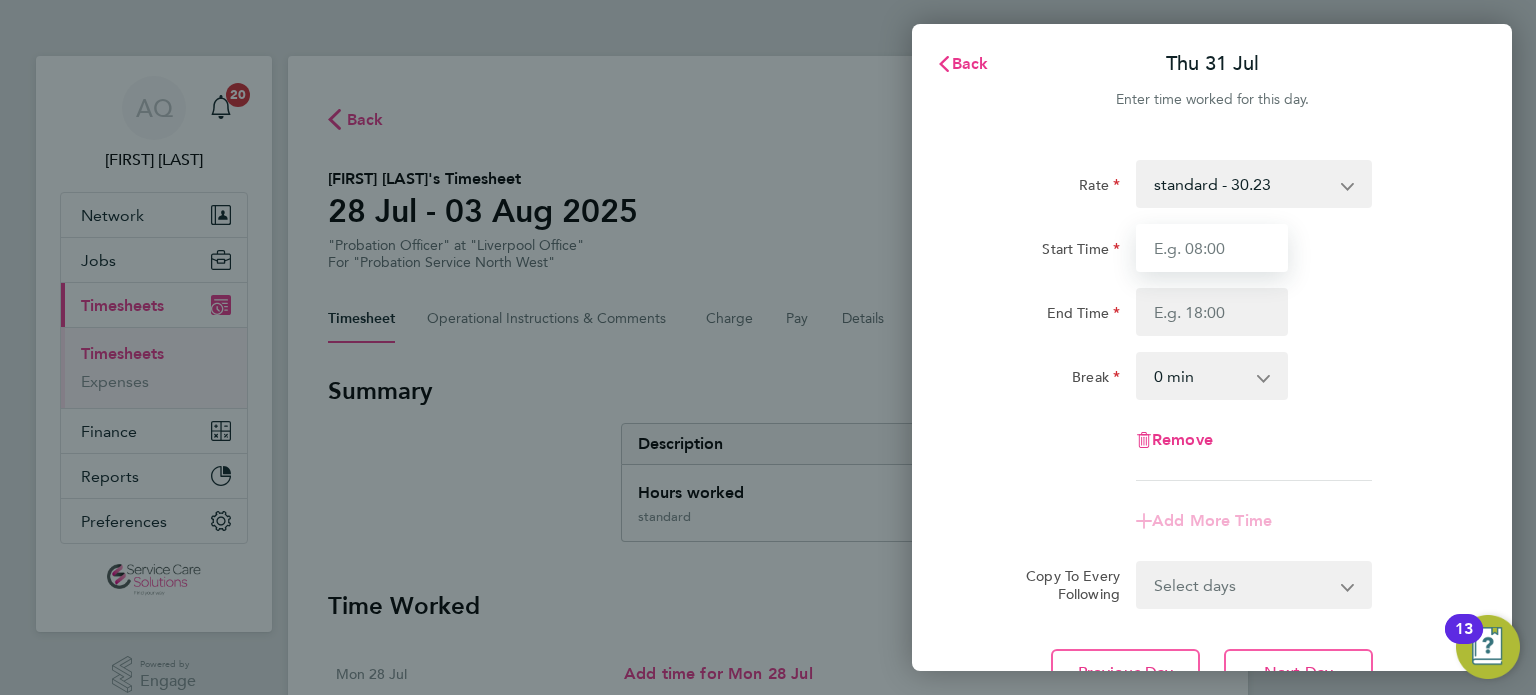 click on "Start Time" at bounding box center [1212, 248] 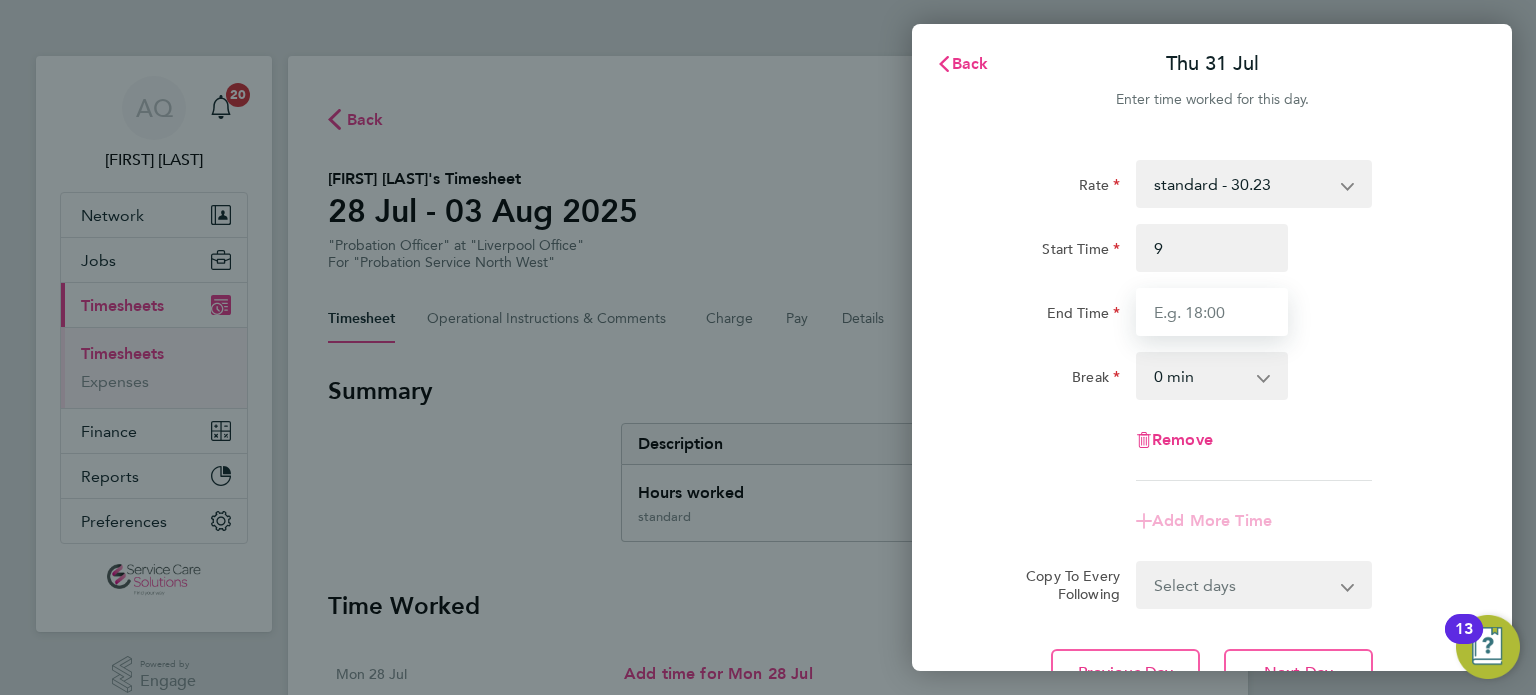 type on "09:00" 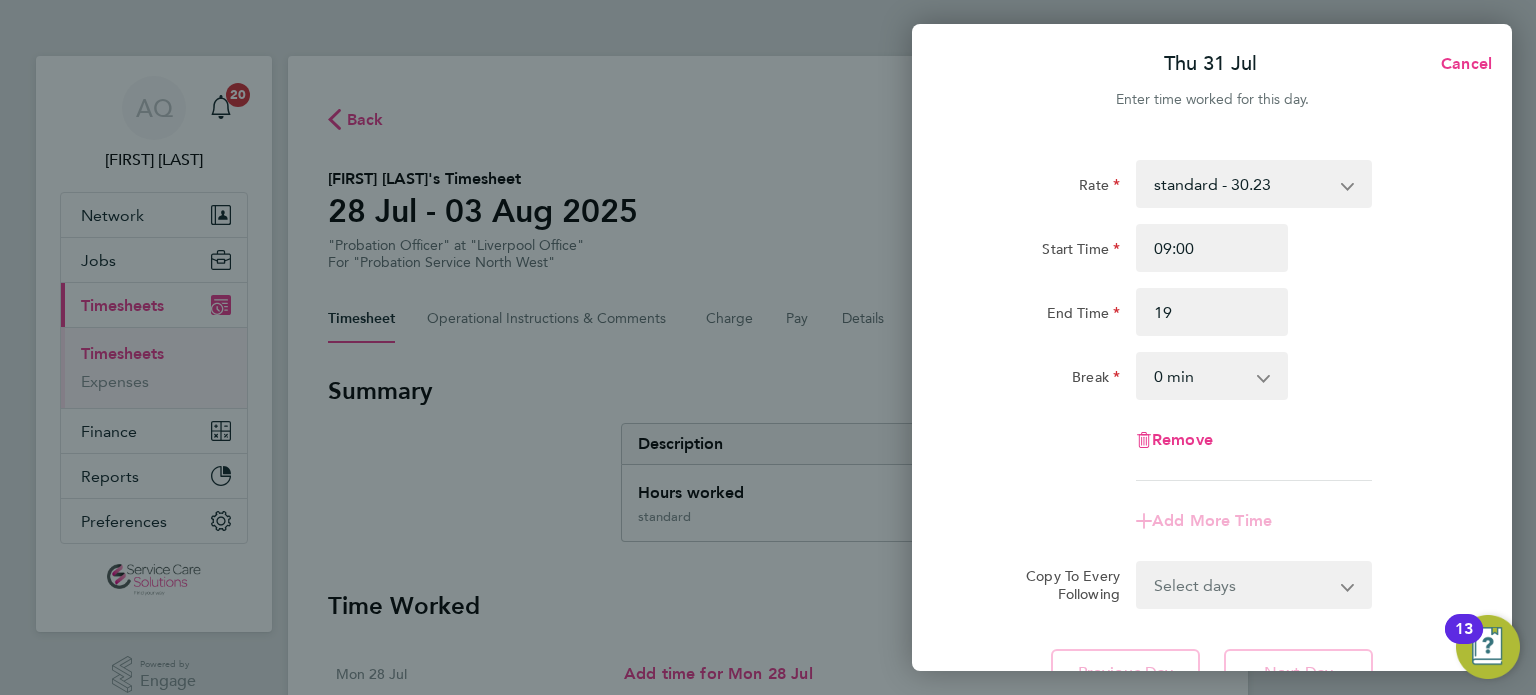 type on "19:00" 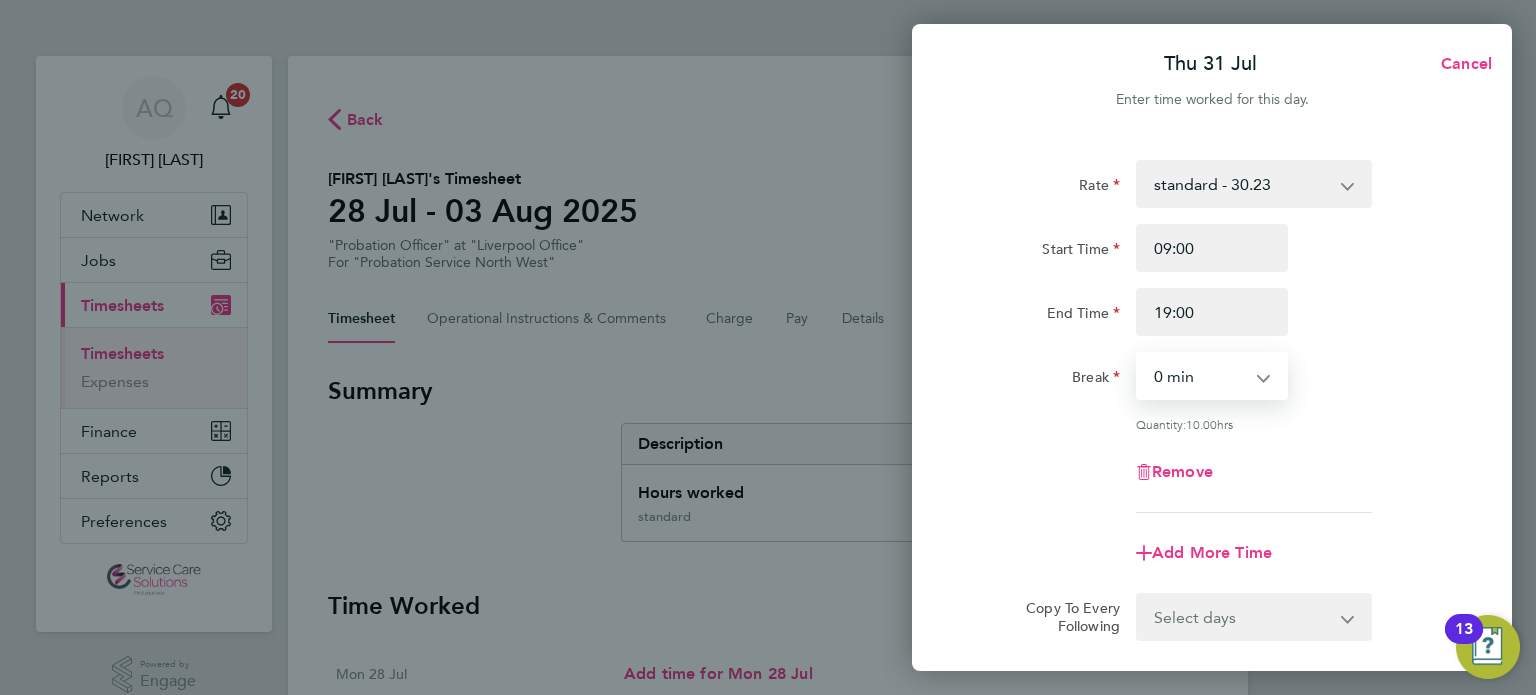 click on "0 min   15 min   30 min   45 min   60 min   75 min   90 min" at bounding box center [1200, 376] 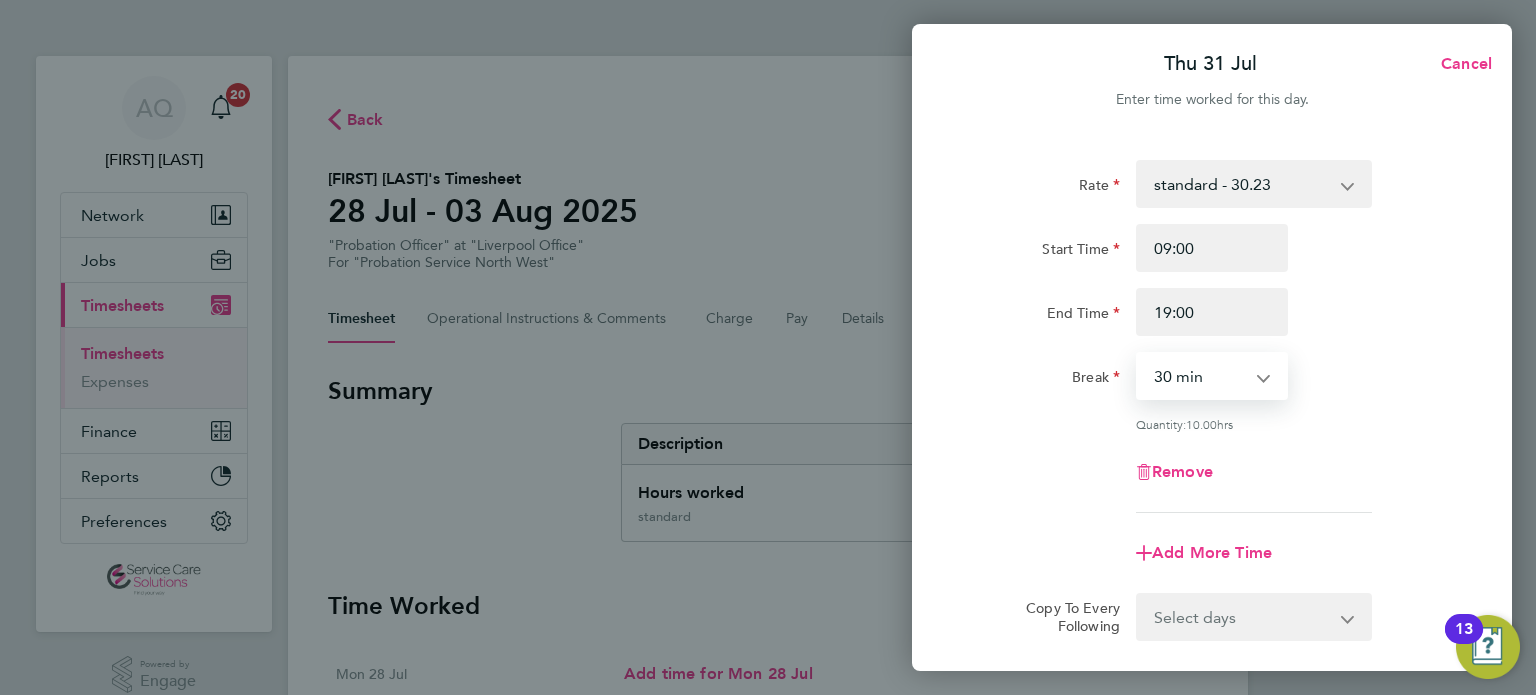 click on "0 min   15 min   30 min   45 min   60 min   75 min   90 min" at bounding box center (1200, 376) 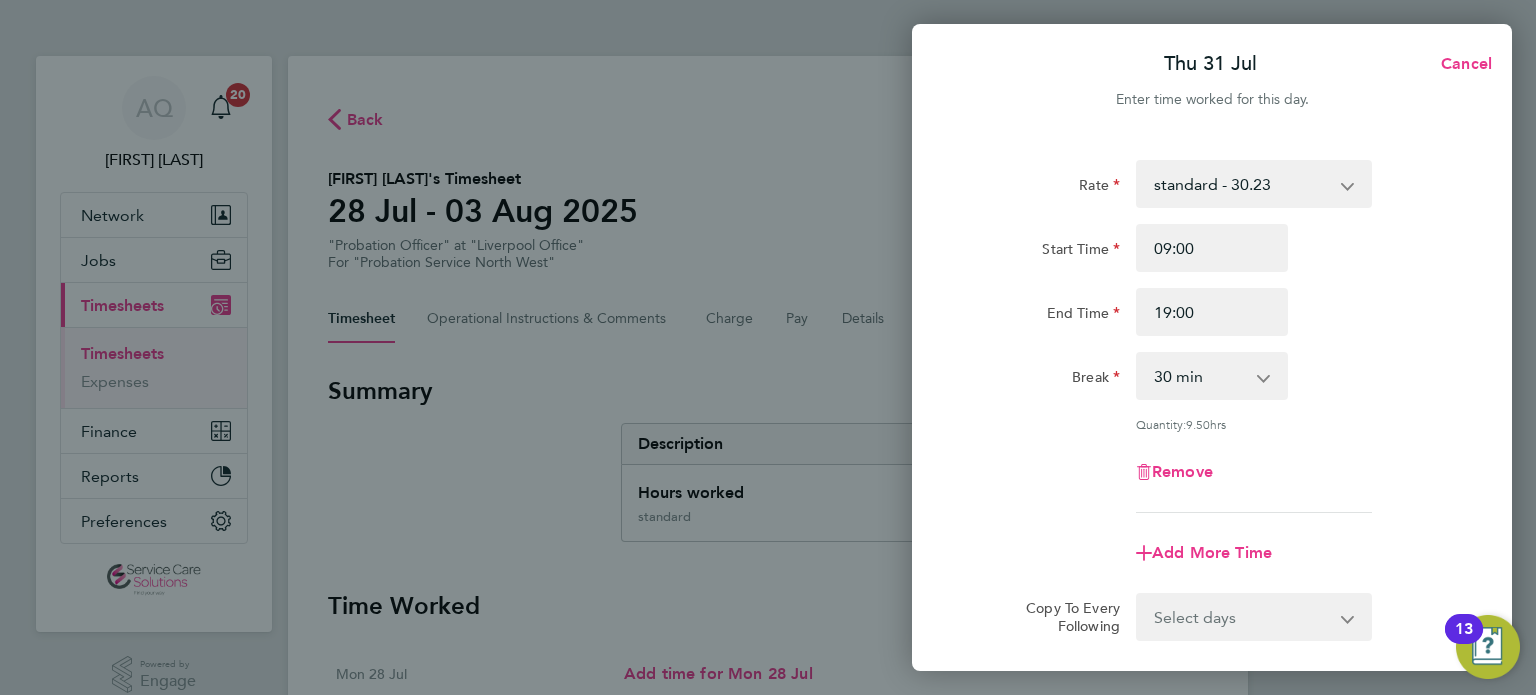 click on "Quantity:  9.50  hrs" 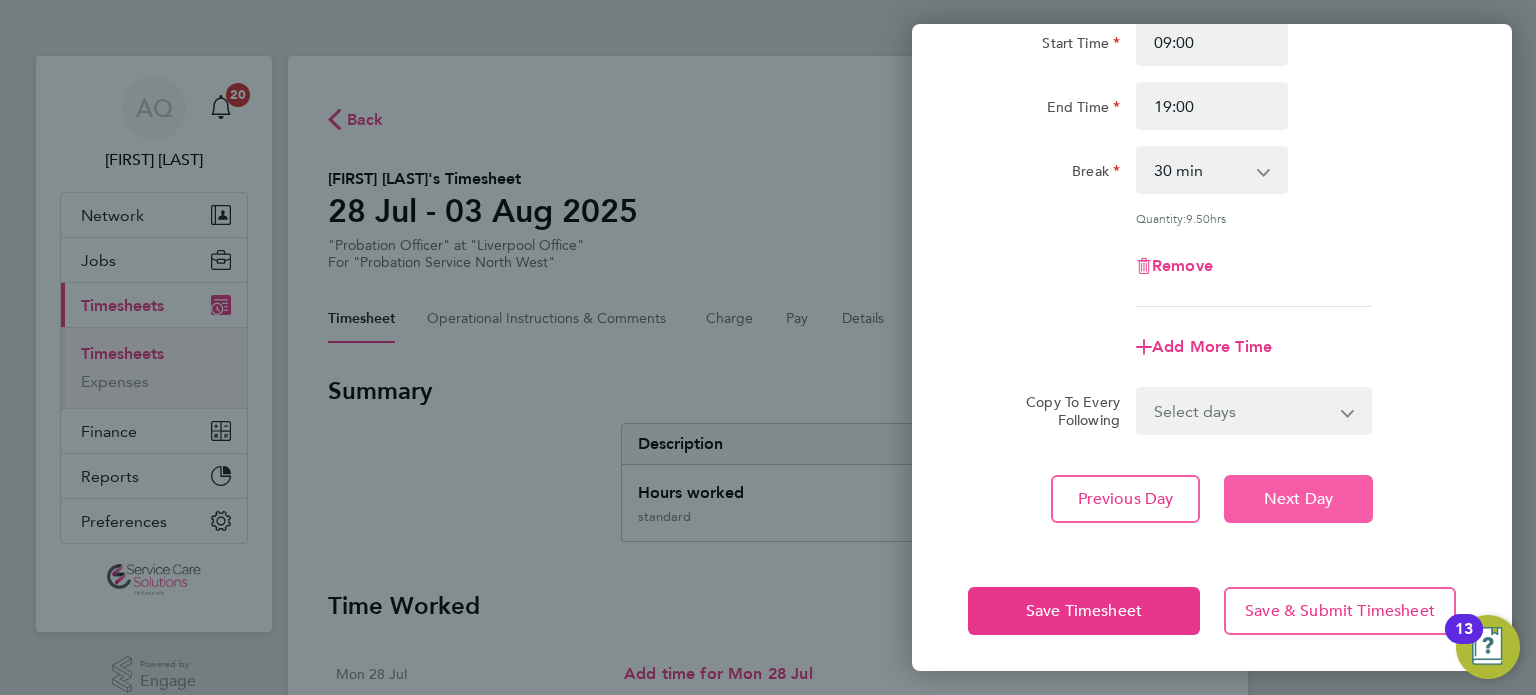 click on "Next Day" 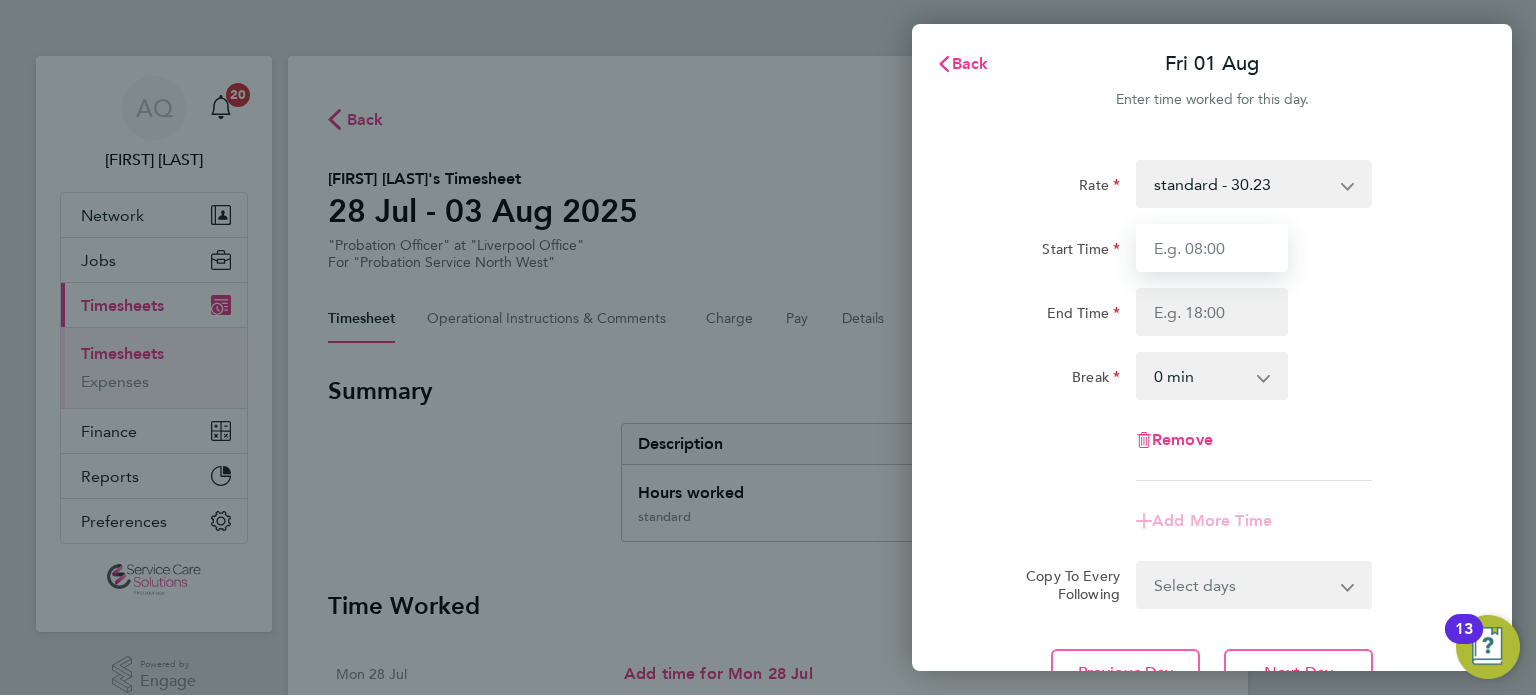 click on "Start Time" at bounding box center [1212, 248] 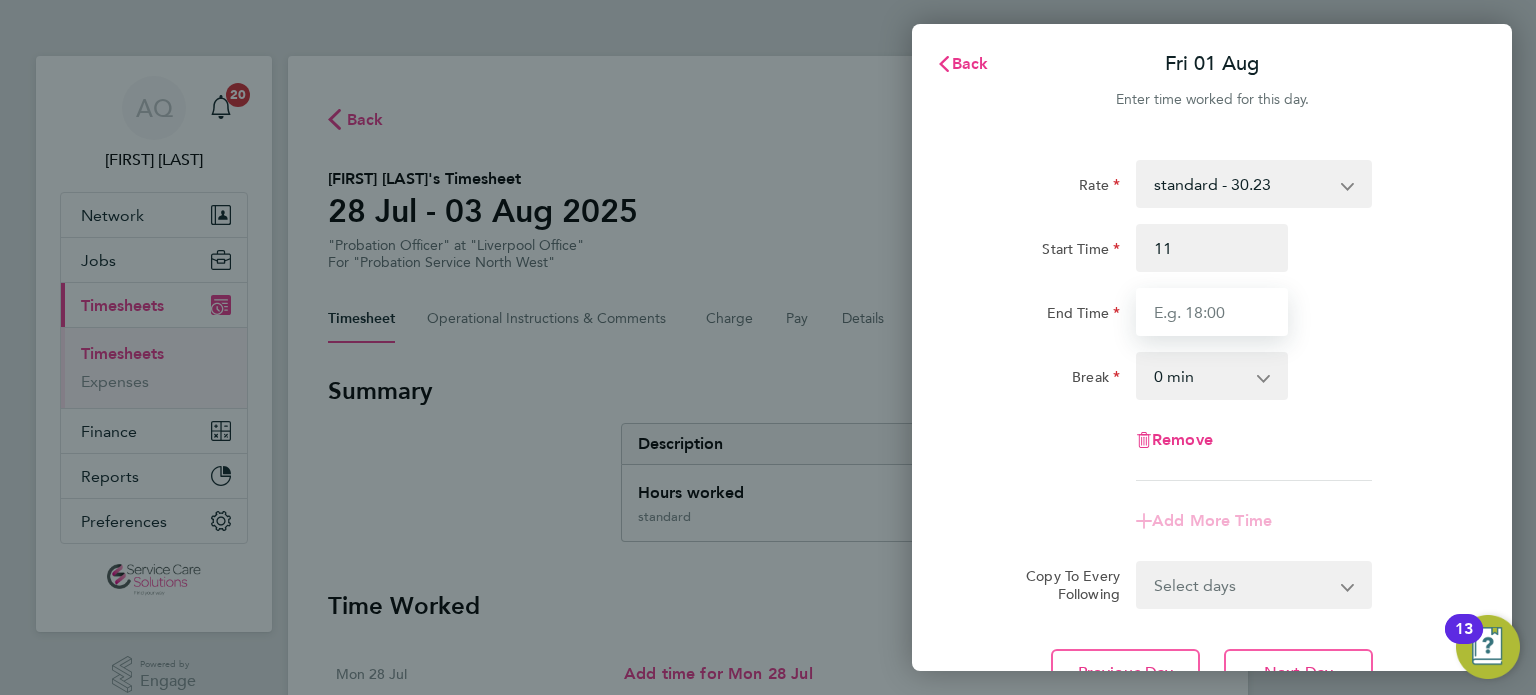 type on "11:00" 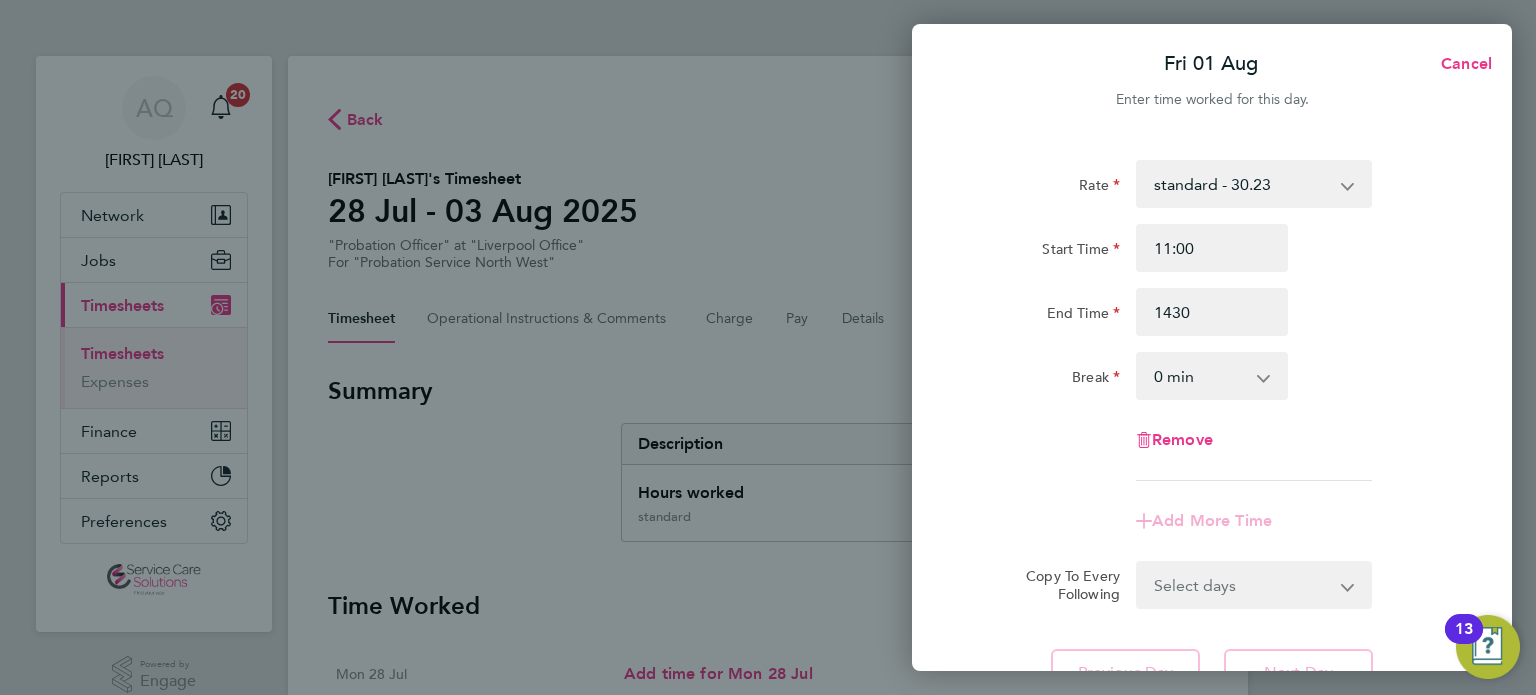 type on "14:30" 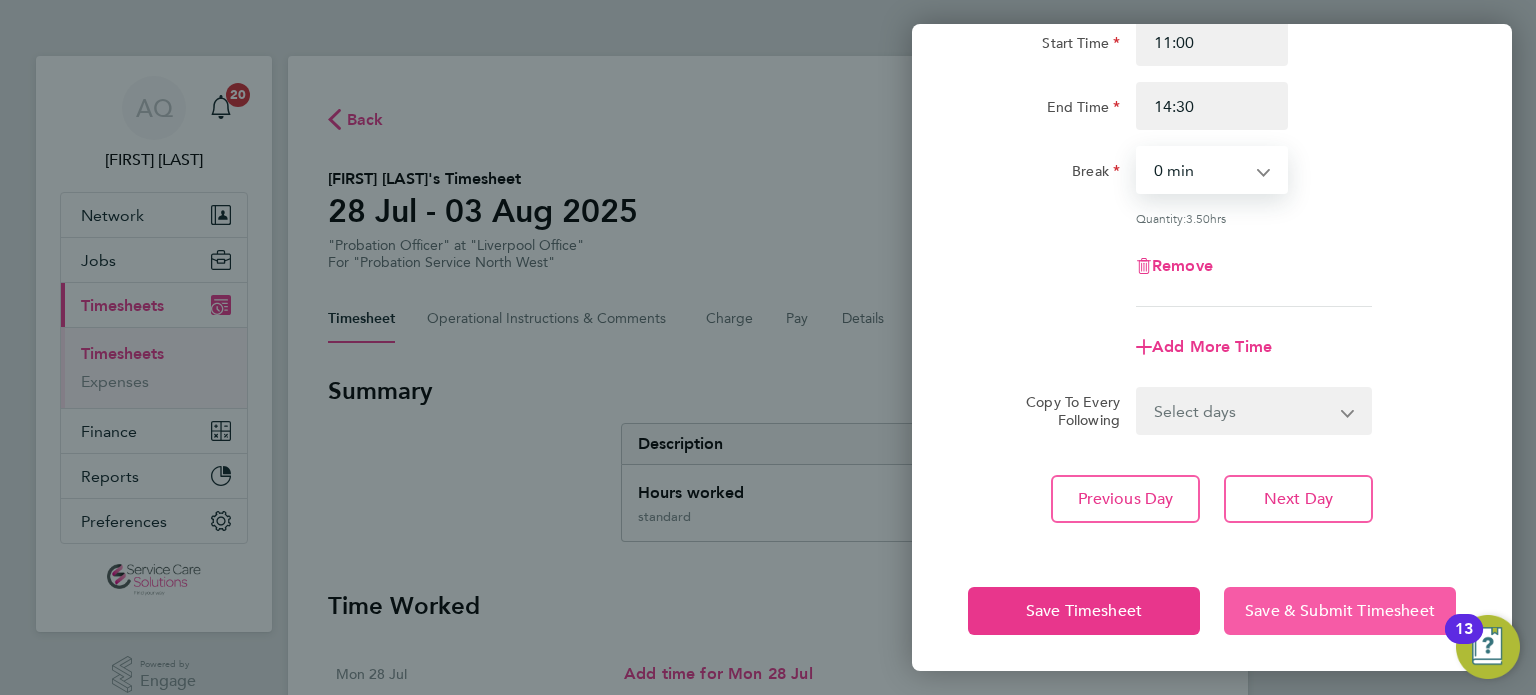 click on "Save & Submit Timesheet" 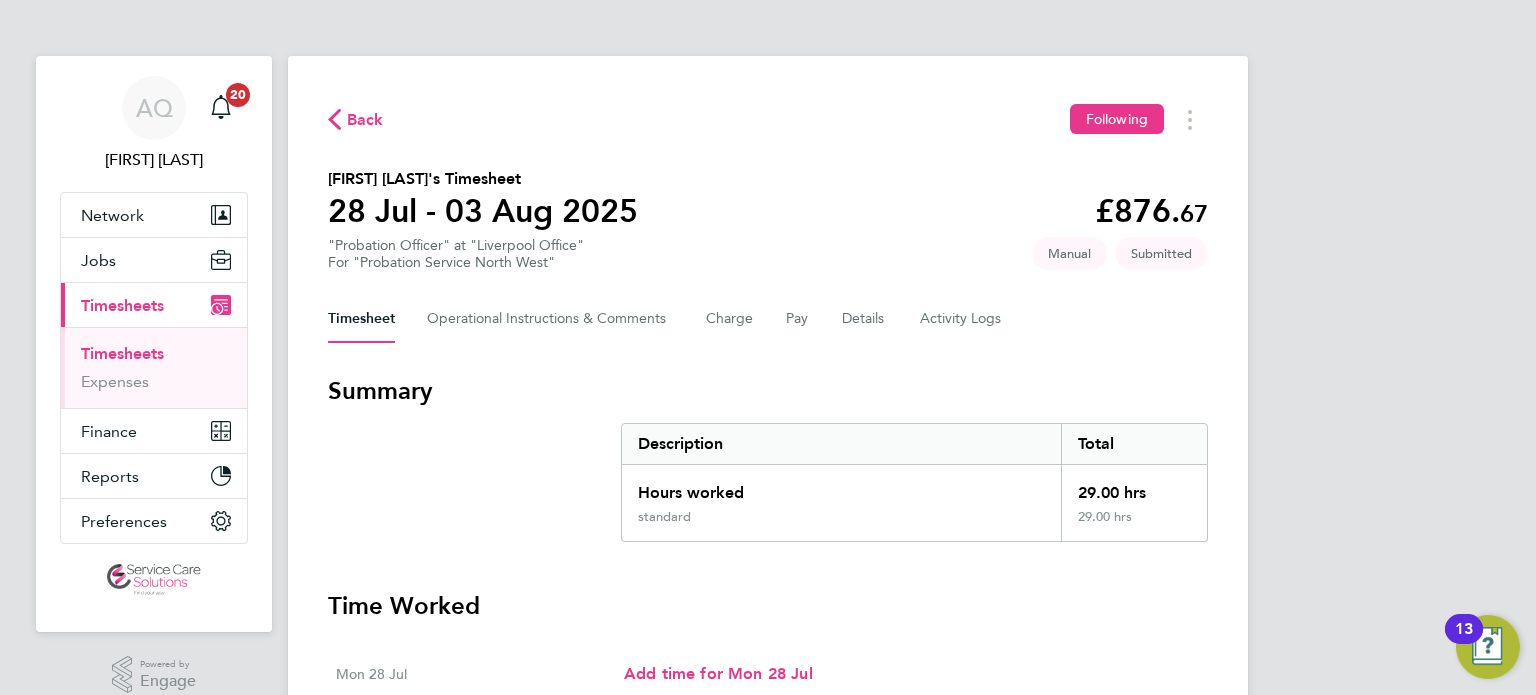 click on "Back  Following
[FIRST] [LAST]'s Timesheet   28 Jul - 03 Aug 2025   £876. 67  "Probation Officer" at "Liverpool Office"  For "Probation Service North West"  Submitted   Manual   Timesheet   Operational Instructions & Comments   Charge   Pay   Details   Activity Logs   Summary   Description   Total   Hours worked   29.00 hrs   standard   29.00 hrs   Time Worked   Mon 28 Jul   Add time for Mon 28 Jul   Add time for Mon 28 Jul   Tue 29 Jul   09:00 to 17:00   |   30 min   7.50 hrs   |   standard   (£30.23) =   £226.72   Edit   Wed 30 Jul   09:00 to 18:00   |   30 min   8.50 hrs   |   standard   (£30.23) =   £256.95   Edit   Thu 31 Jul   09:00 to 19:00   |   30 min   9.50 hrs   |   standard   (£30.23) =   £287.19   Edit   Fri 01 Aug   11:00 to 14:30   |   0 min   3.50 hrs   |   standard   (£30.23) =   £105.81   Edit   Sat 02 Aug   Add time for Sat 02 Aug   Add time for Sat 02 Aug   Sun 03 Aug   Add time for Sun 03 Aug   Add time for Sun 03 Aug   Approve Timesheet   Reject Timesheet" 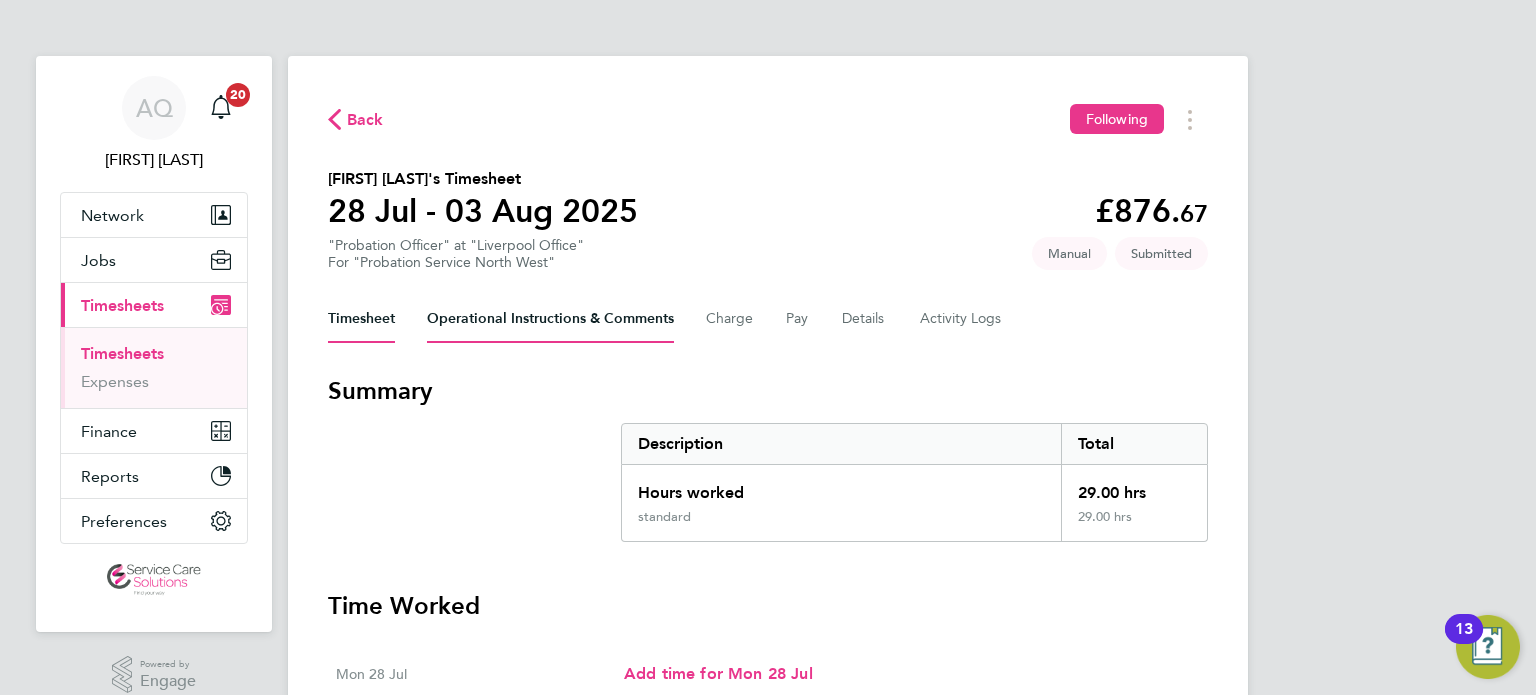 click on "Operational Instructions & Comments" at bounding box center [550, 319] 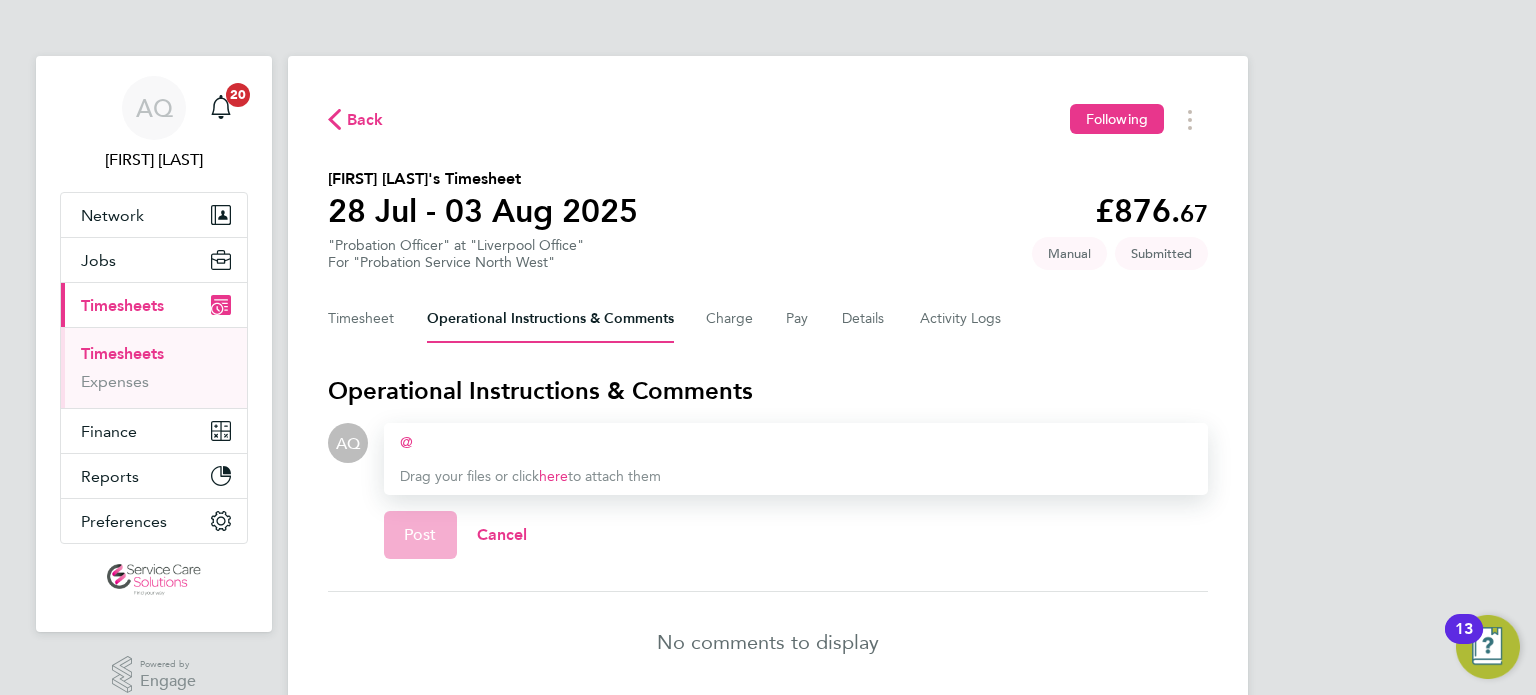 type 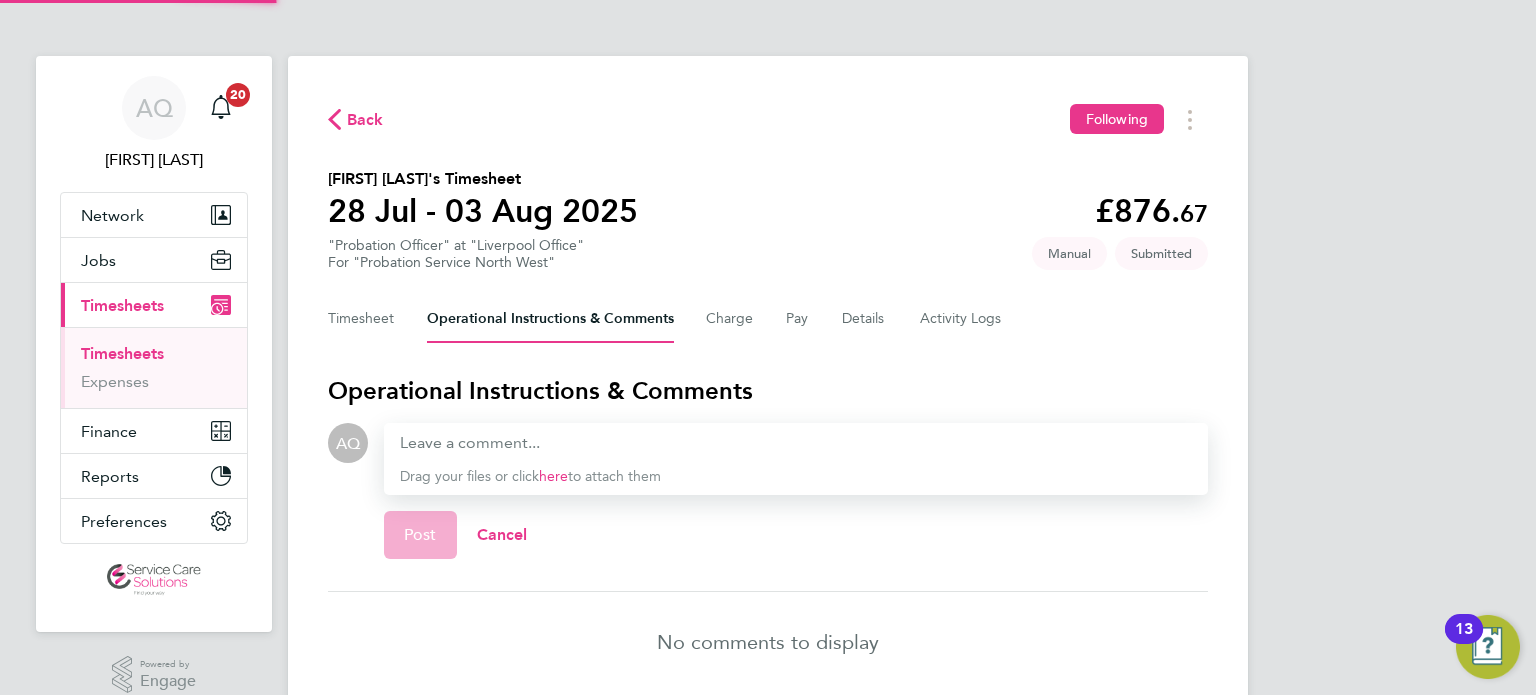 type 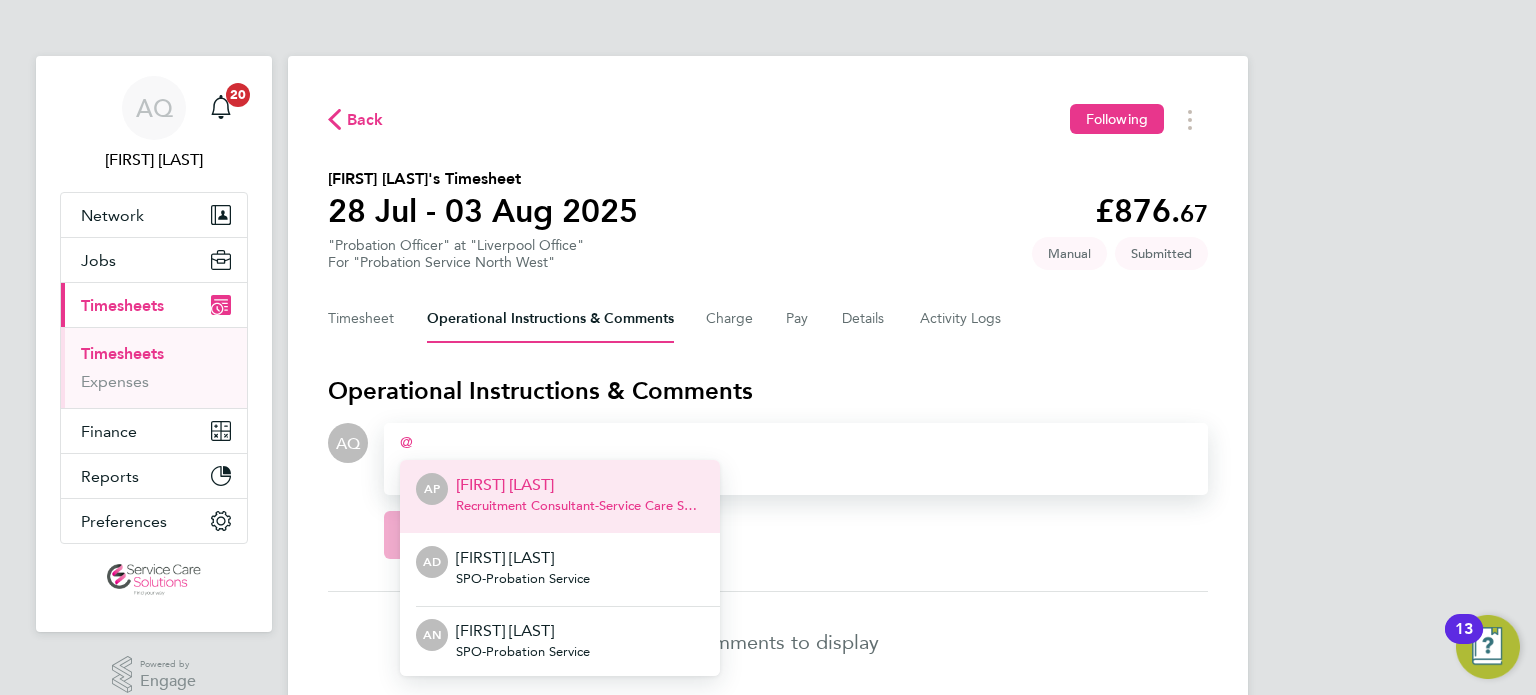 type 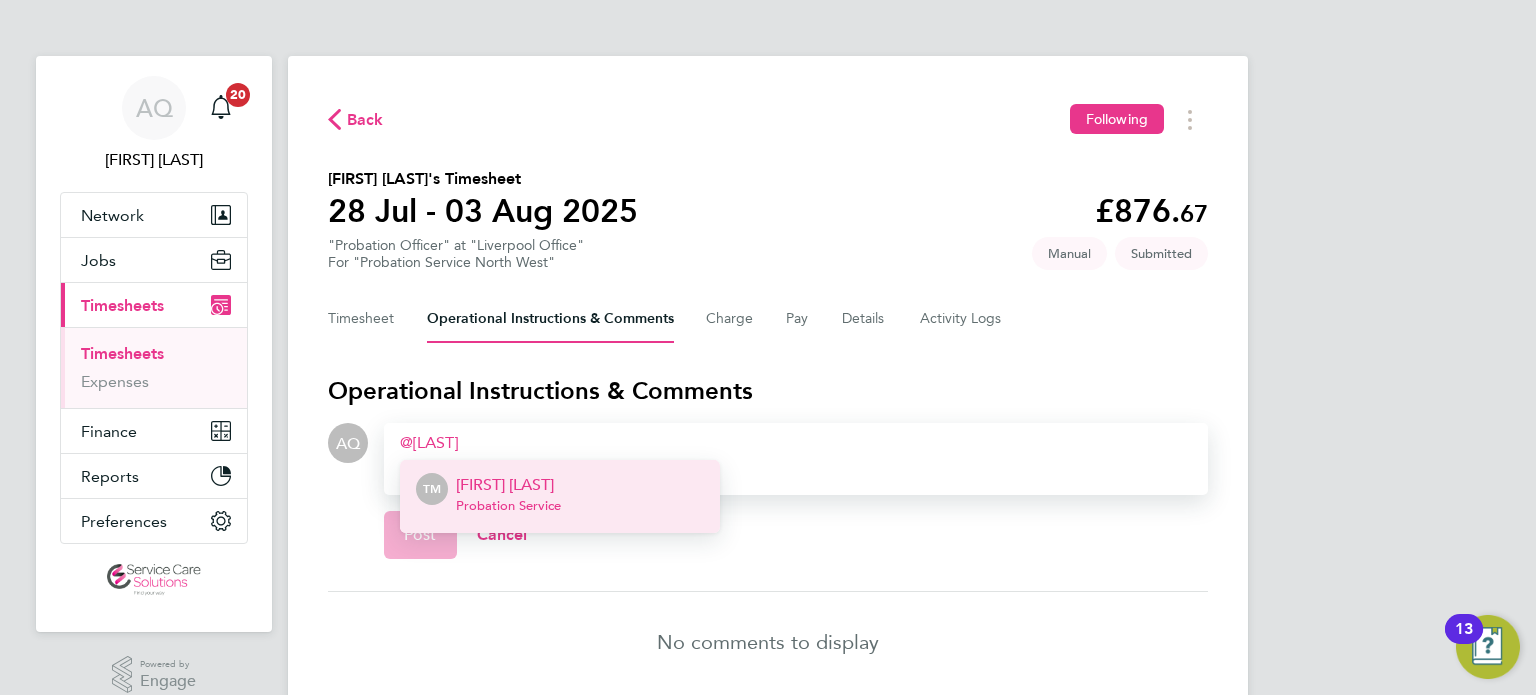click on "TM   [FIRST] [LAST]      Probation Service" at bounding box center [560, 496] 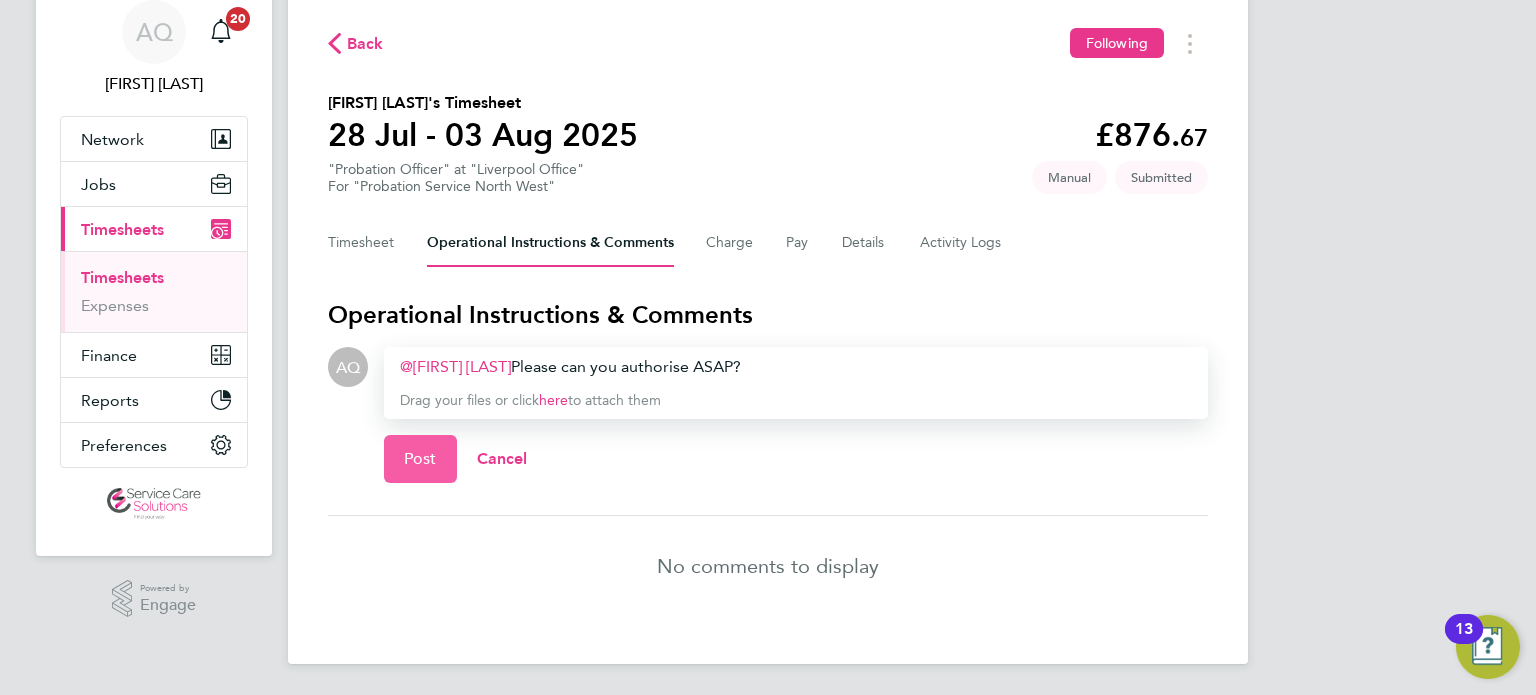 click on "Post" 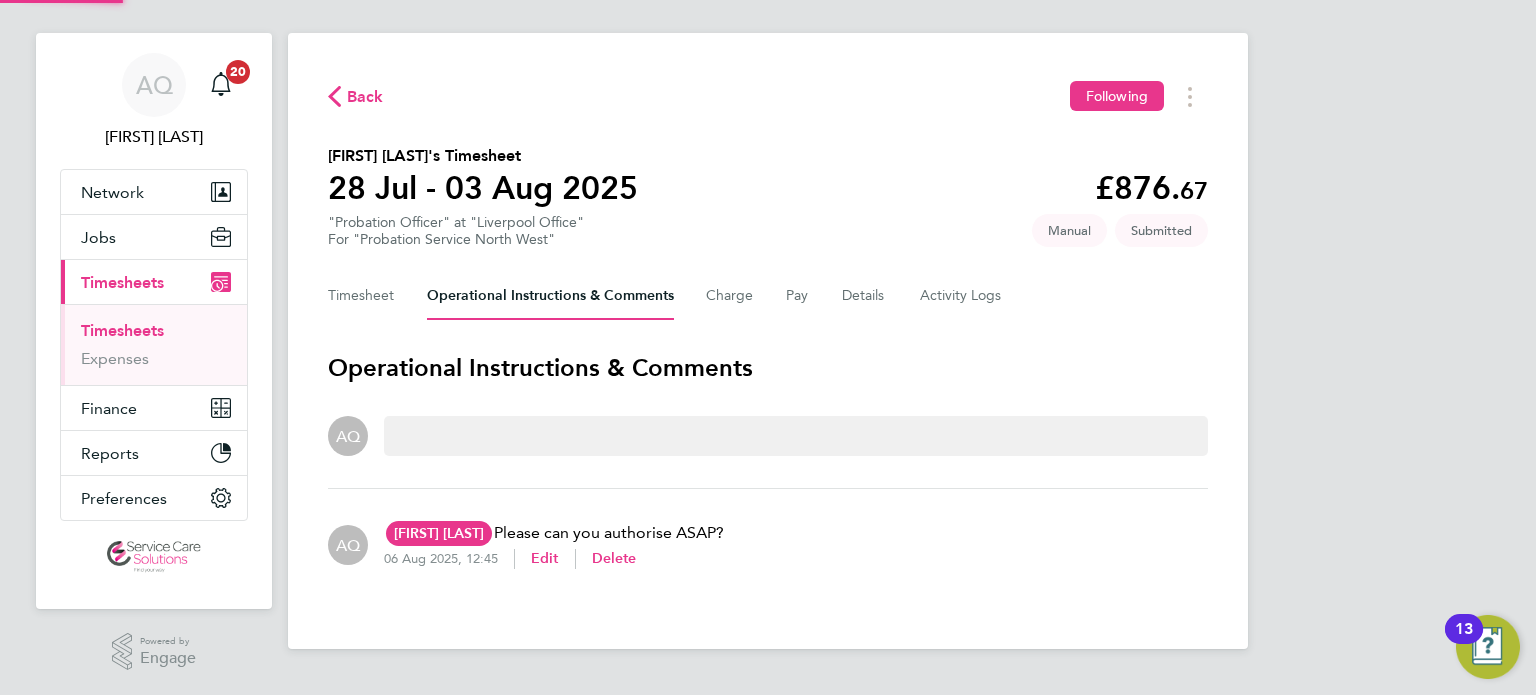 scroll, scrollTop: 20, scrollLeft: 0, axis: vertical 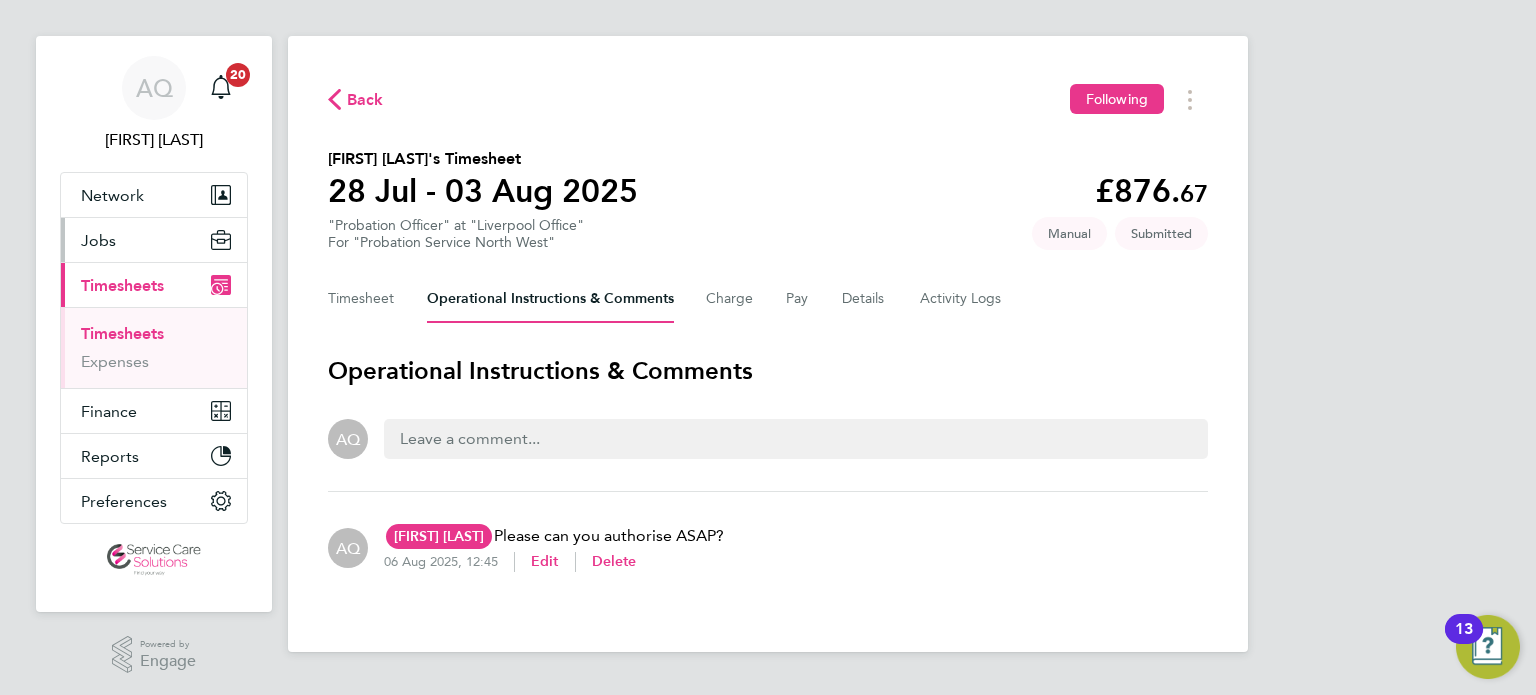 click on "Jobs" at bounding box center [98, 240] 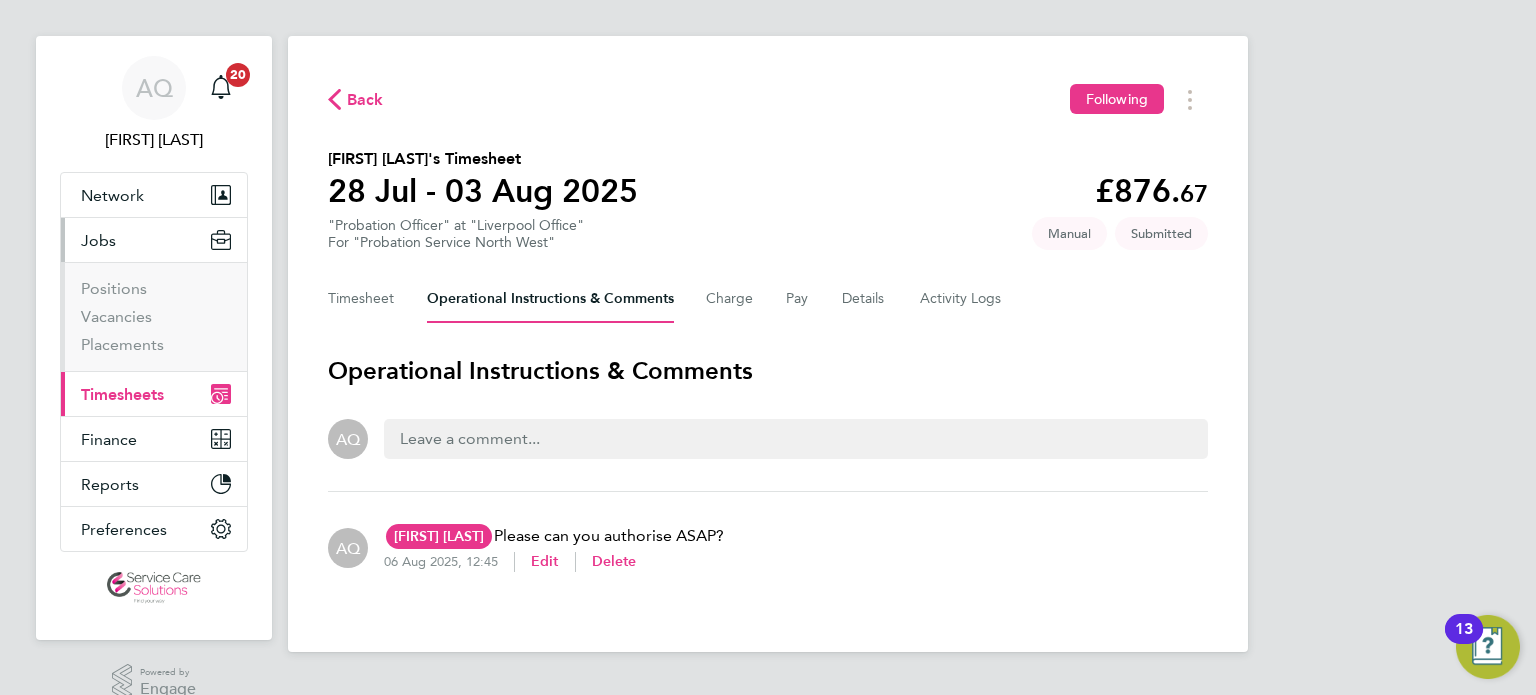 click on "Timesheets" at bounding box center (122, 394) 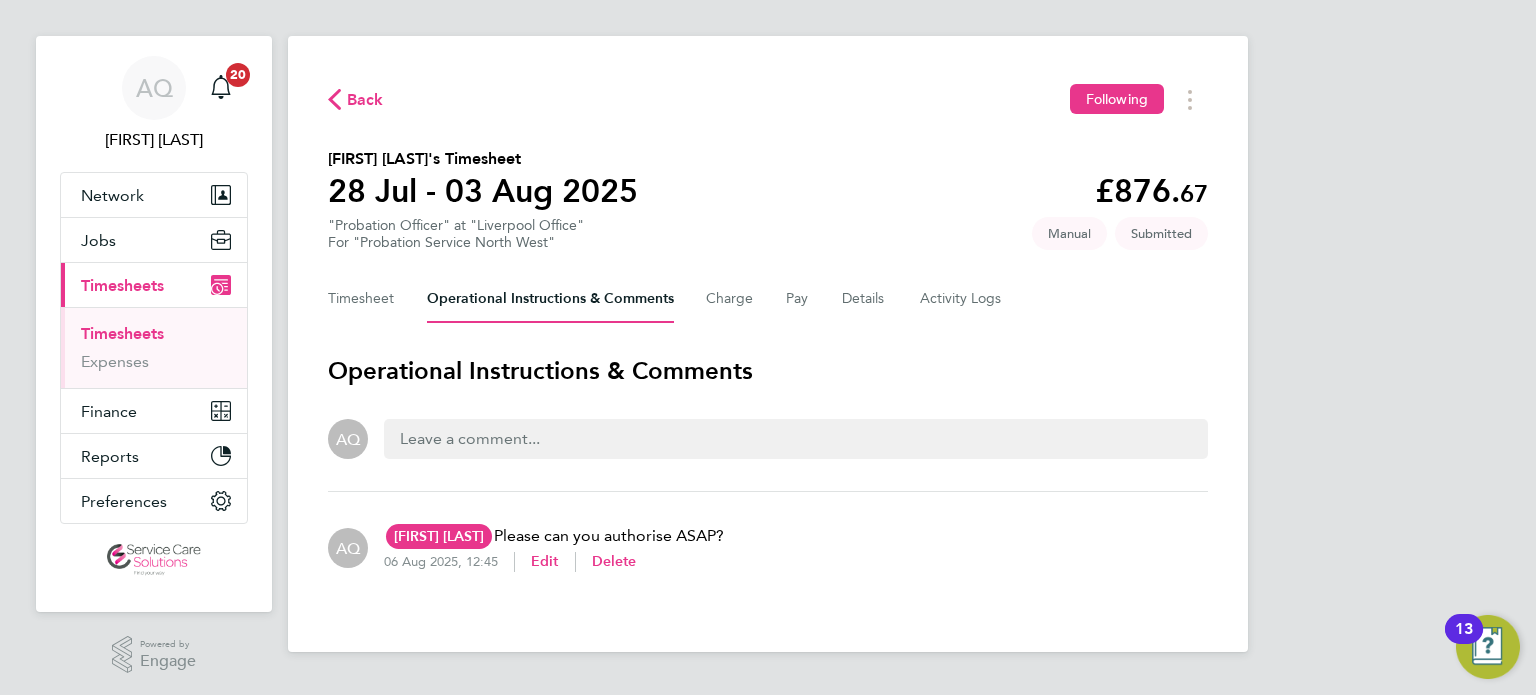 click on "Timesheets" at bounding box center (122, 333) 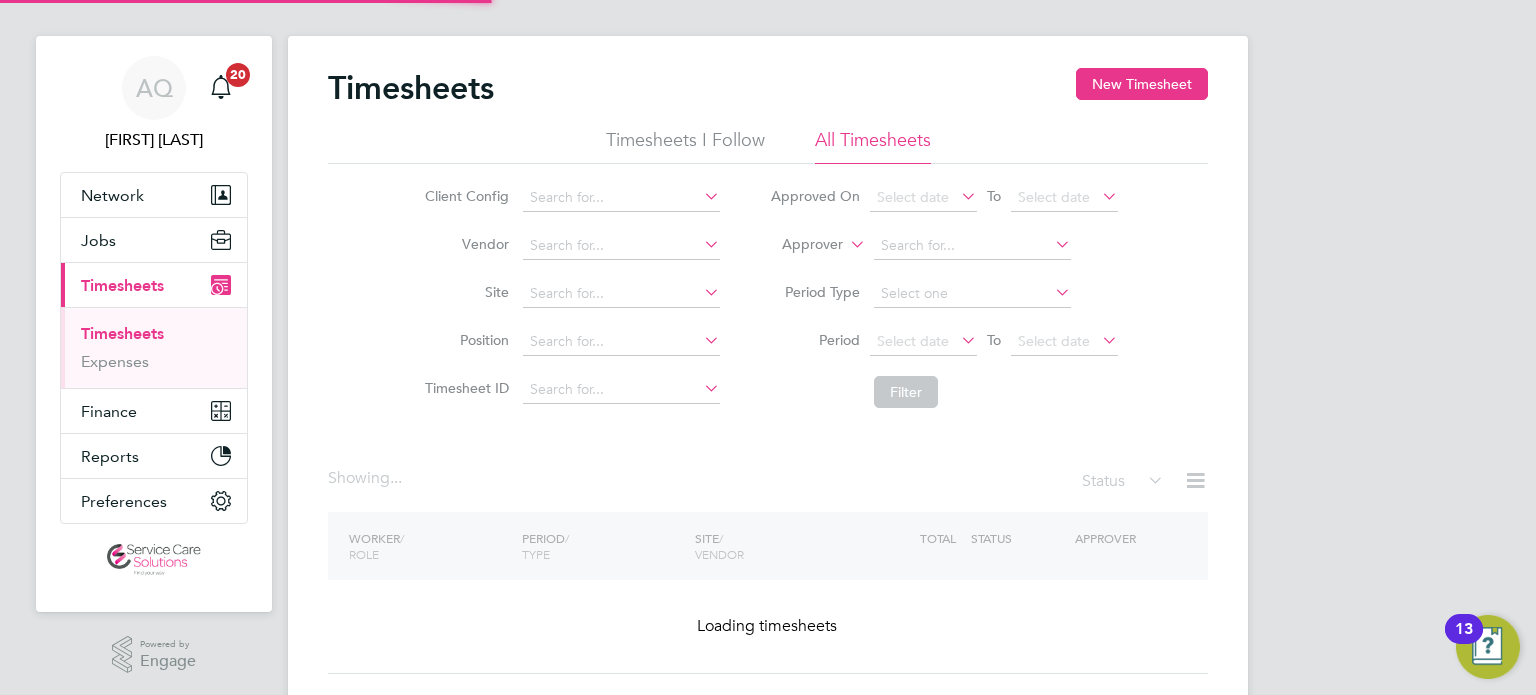 scroll, scrollTop: 0, scrollLeft: 0, axis: both 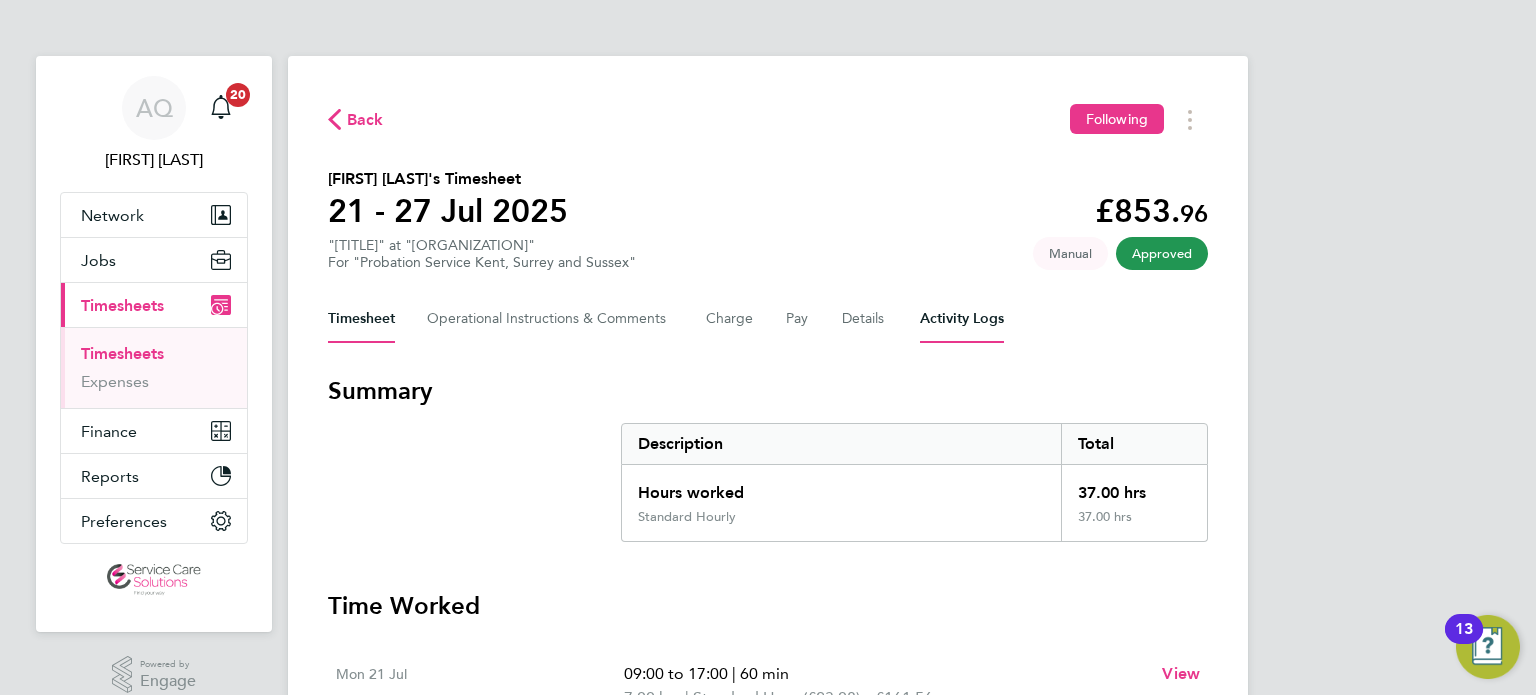 click on "Activity Logs" at bounding box center [962, 319] 